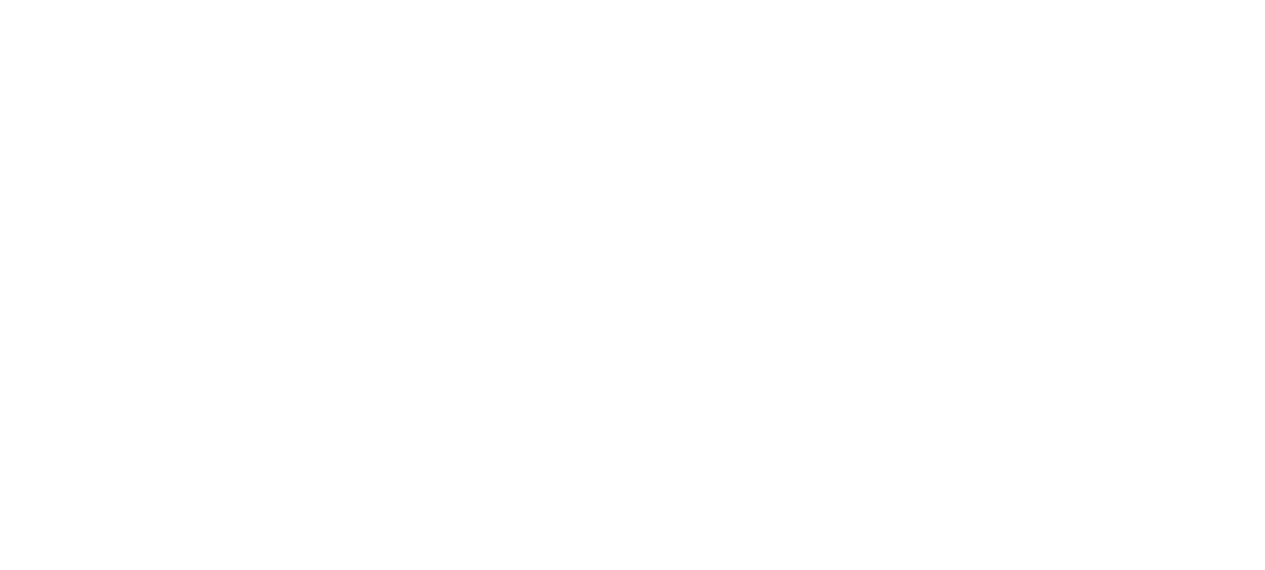 scroll, scrollTop: 0, scrollLeft: 0, axis: both 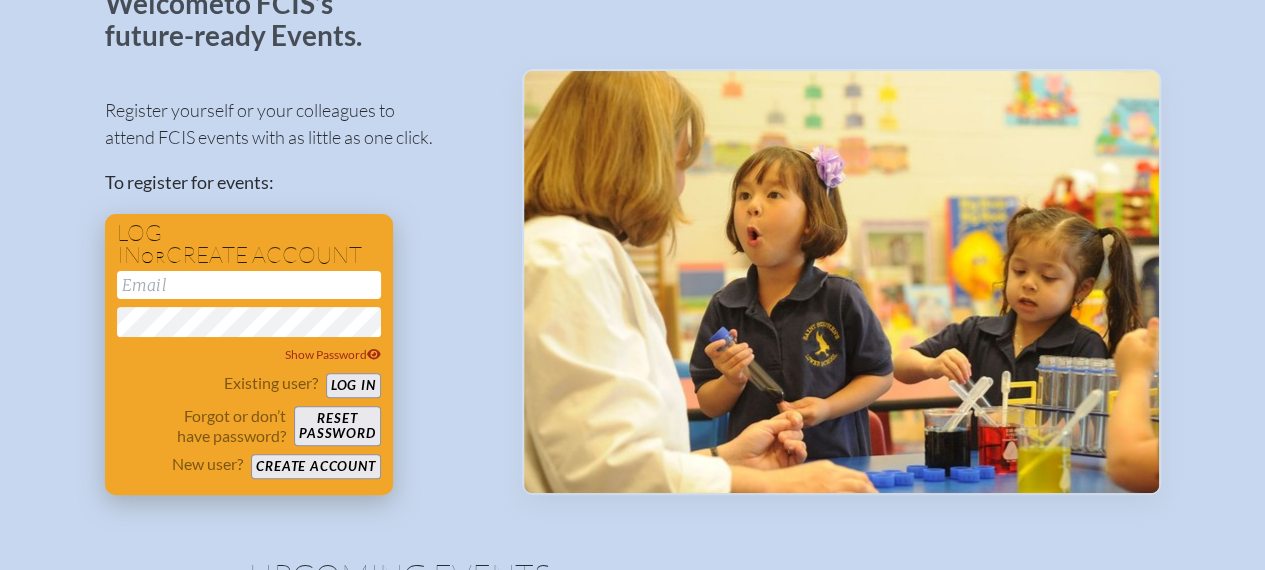 click on "Create account" at bounding box center (315, 466) 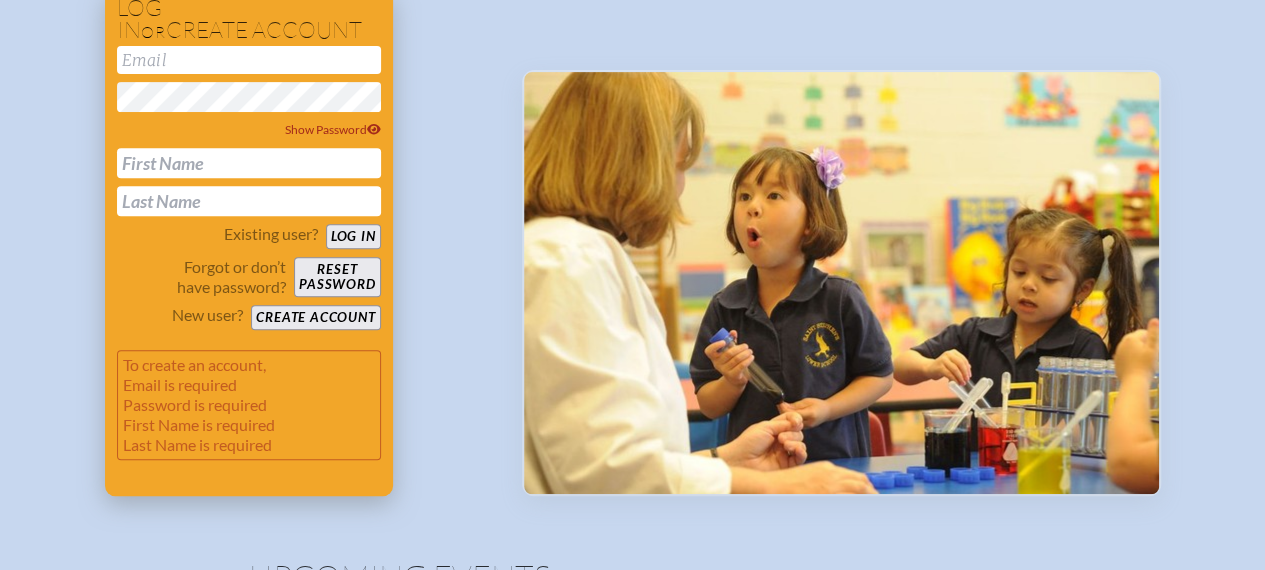 click on "Show Password" at bounding box center (249, 131) 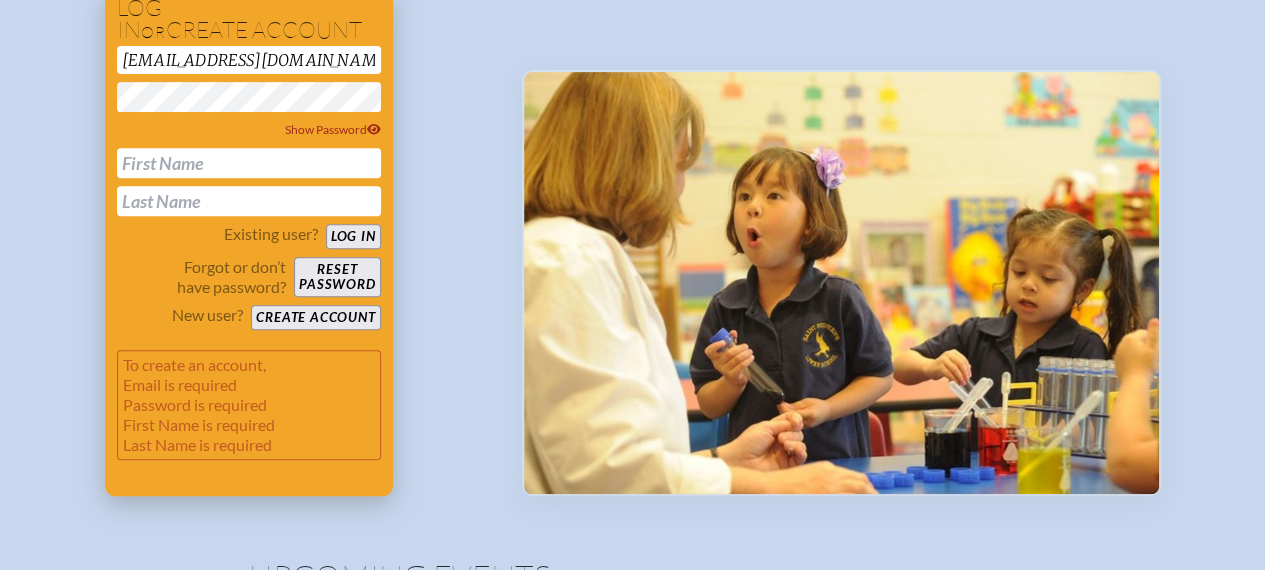 type on "[EMAIL_ADDRESS][DOMAIN_NAME]" 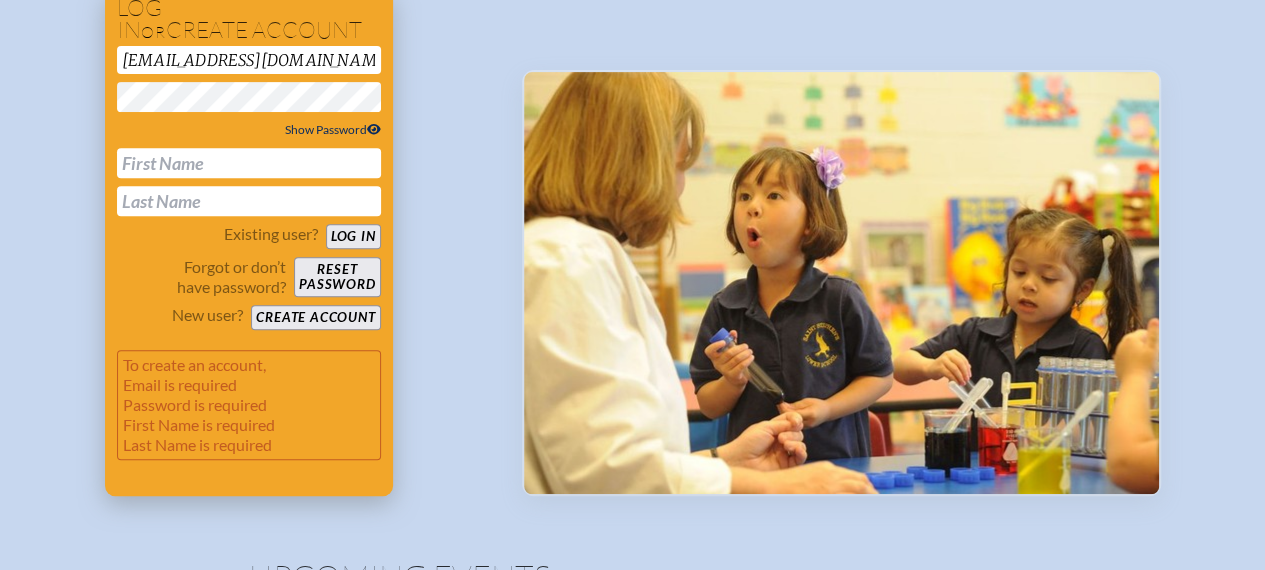click on "Show Password" at bounding box center (333, 129) 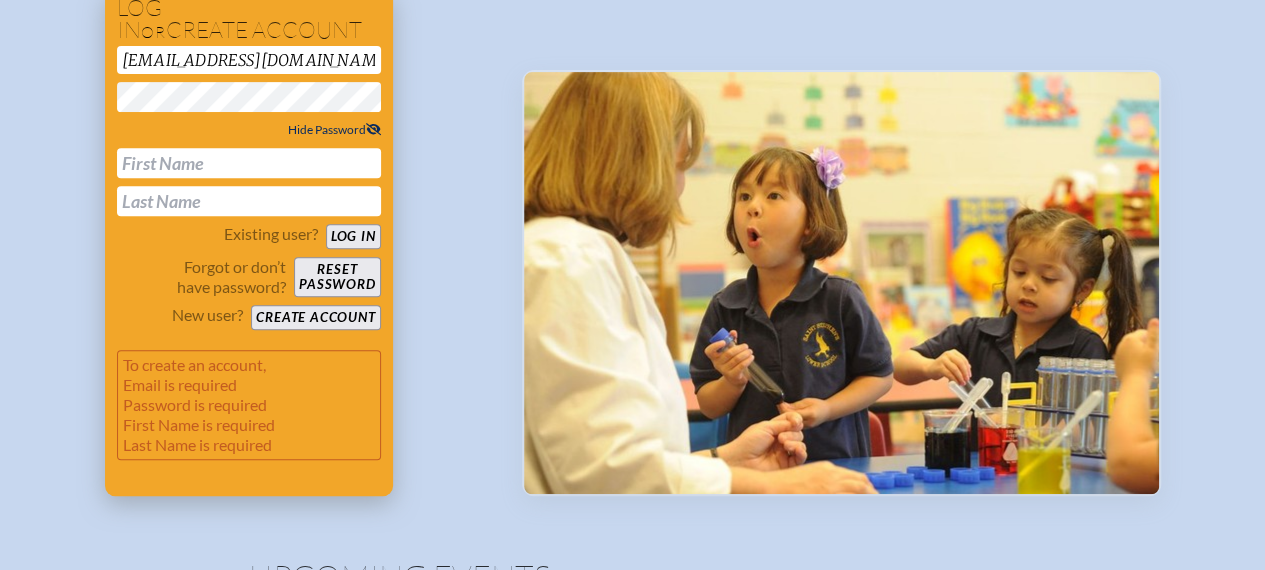 click at bounding box center [249, 163] 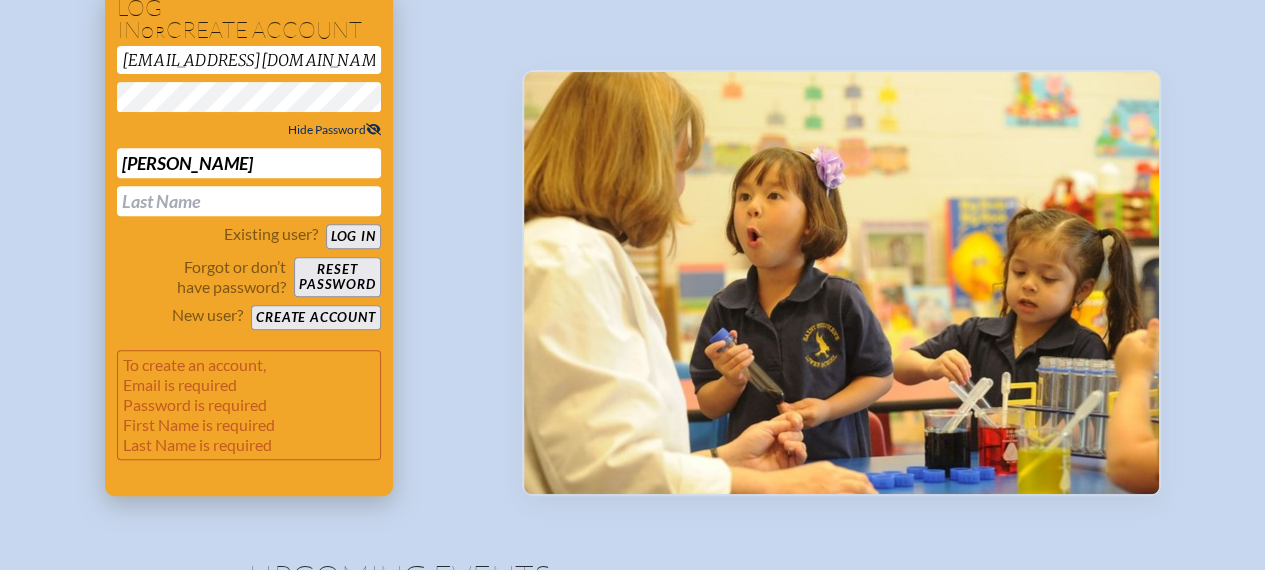 type on "[PERSON_NAME]" 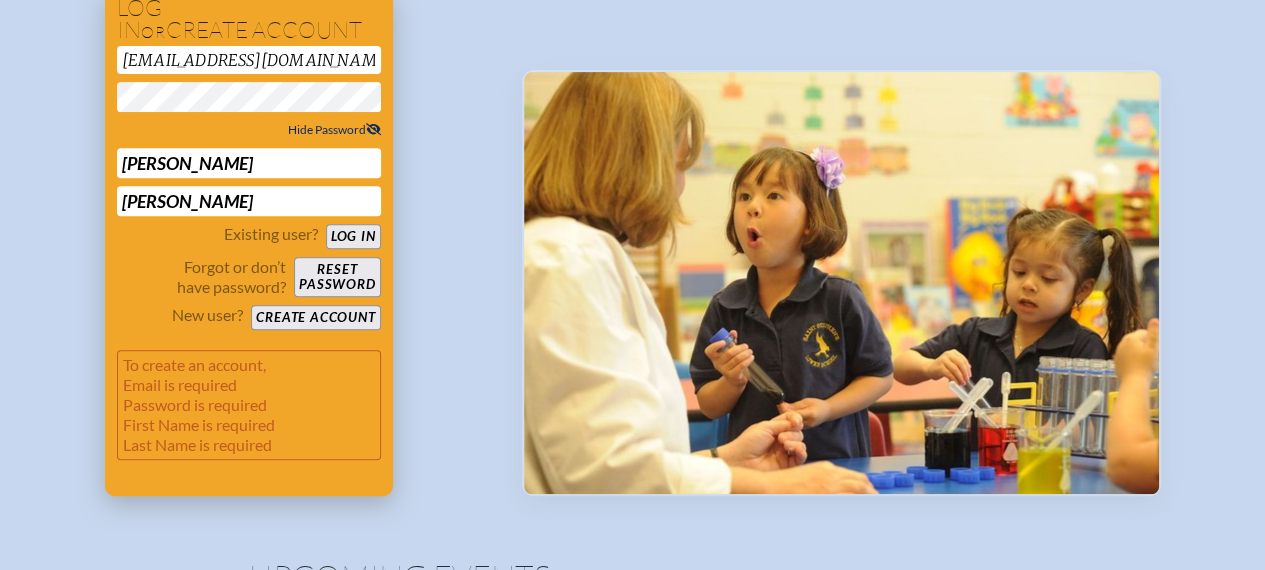 type on "[PERSON_NAME]" 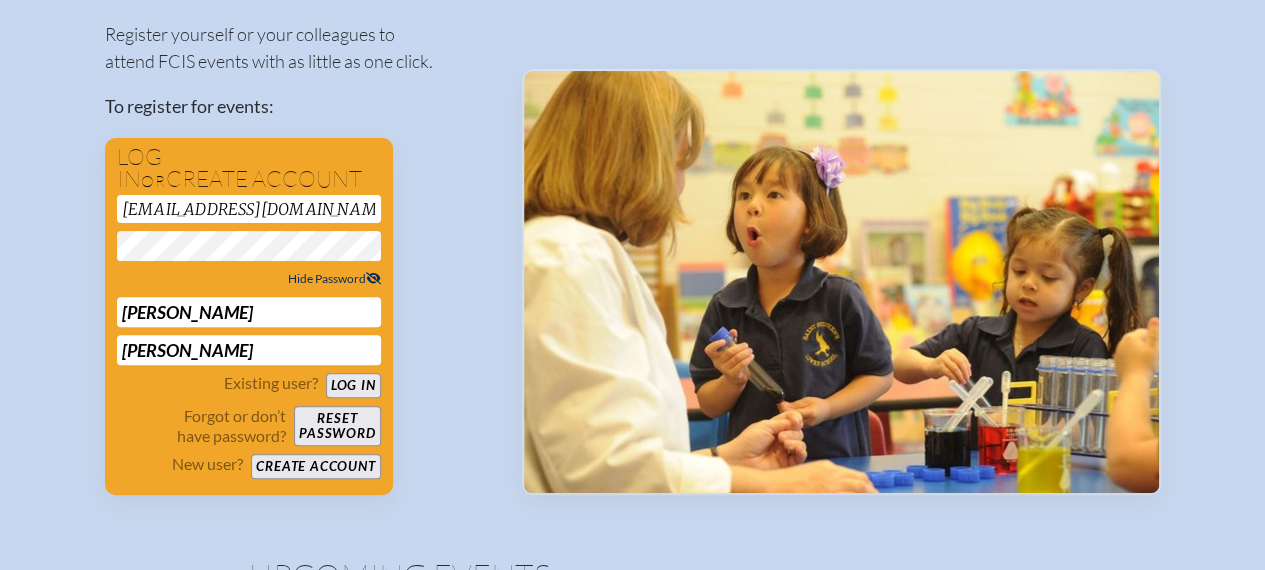 scroll, scrollTop: 68, scrollLeft: 0, axis: vertical 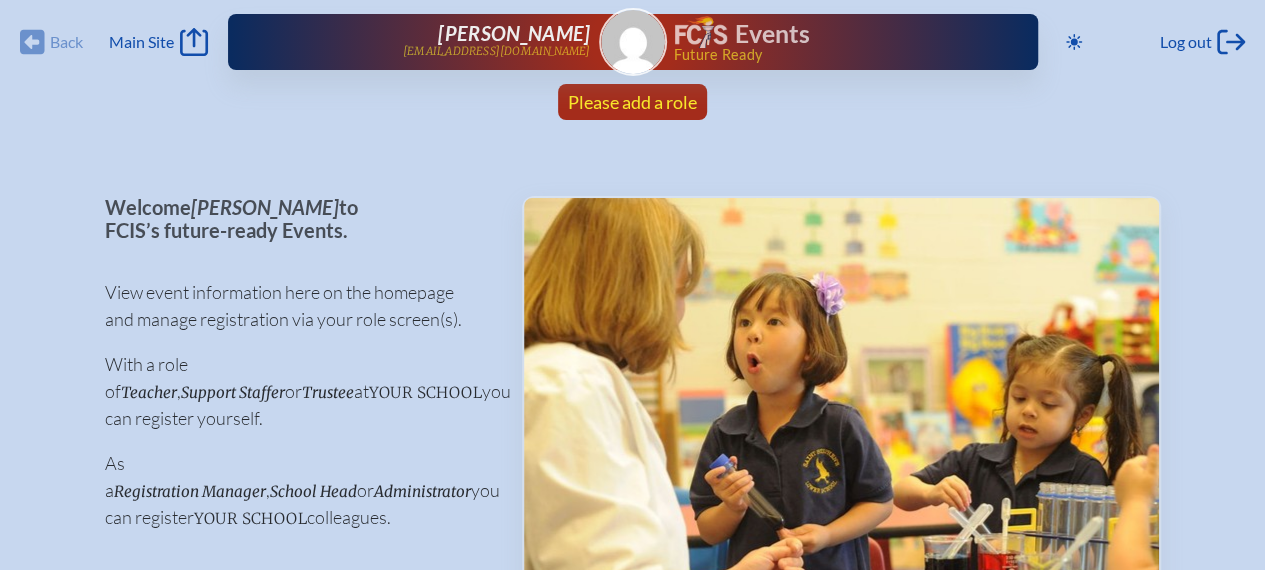 click on "Please add a role" at bounding box center [632, 102] 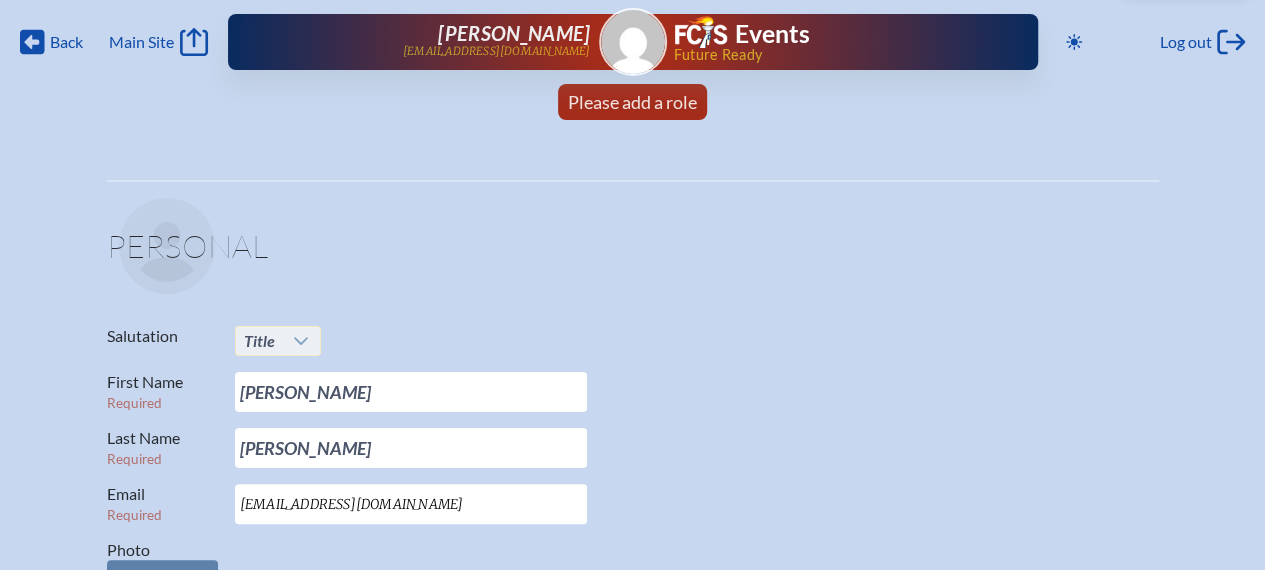 click 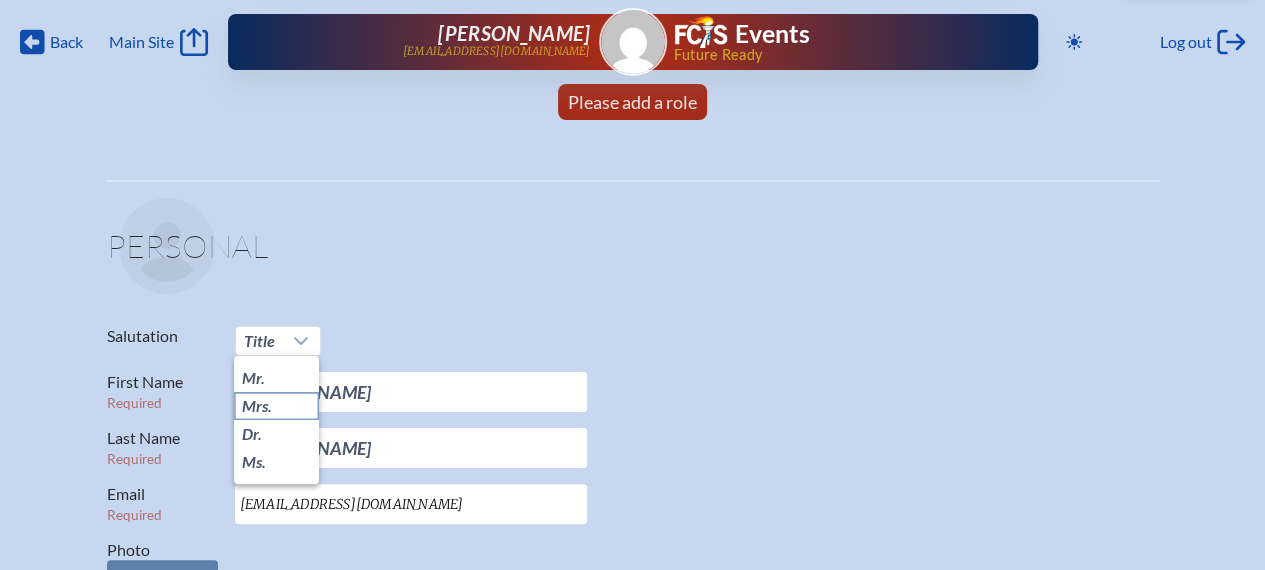 click on "Mrs." 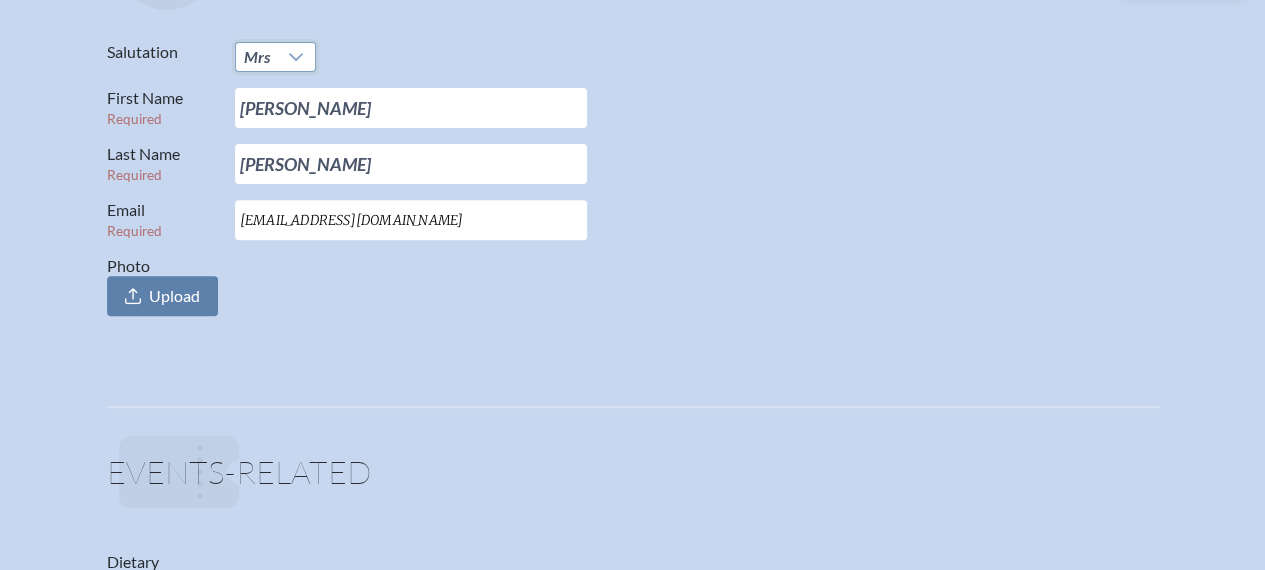 scroll, scrollTop: 287, scrollLeft: 0, axis: vertical 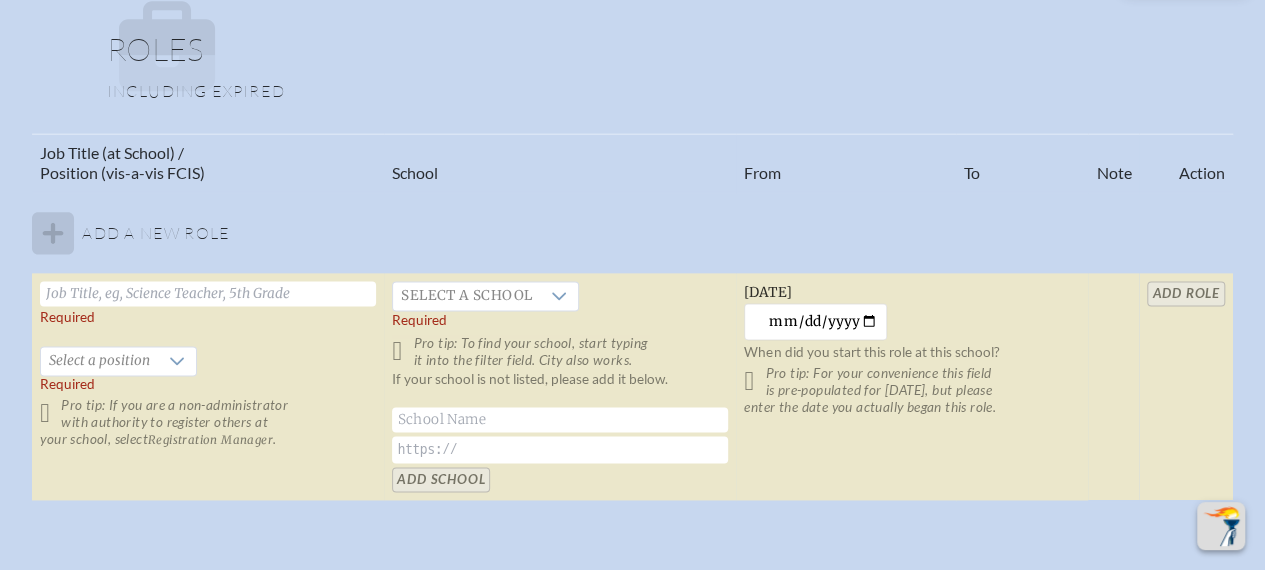 click on "Add a new role   Required      Select a position  Required   Pro tip: If you are a non-administrator with authority to register others at your school, select  Registration Manager .  Select a school  Required   Pro tip: To find your school, start typing it into the filter field. City also works.   If your school is not listed, please add it below. Add School [DATE] [DATE] When did you start this role at this school?  Pro tip: For your convenience this field is pre-populated for [DATE], but please enter the date you actually began this role.  add Role" at bounding box center [632, 346] 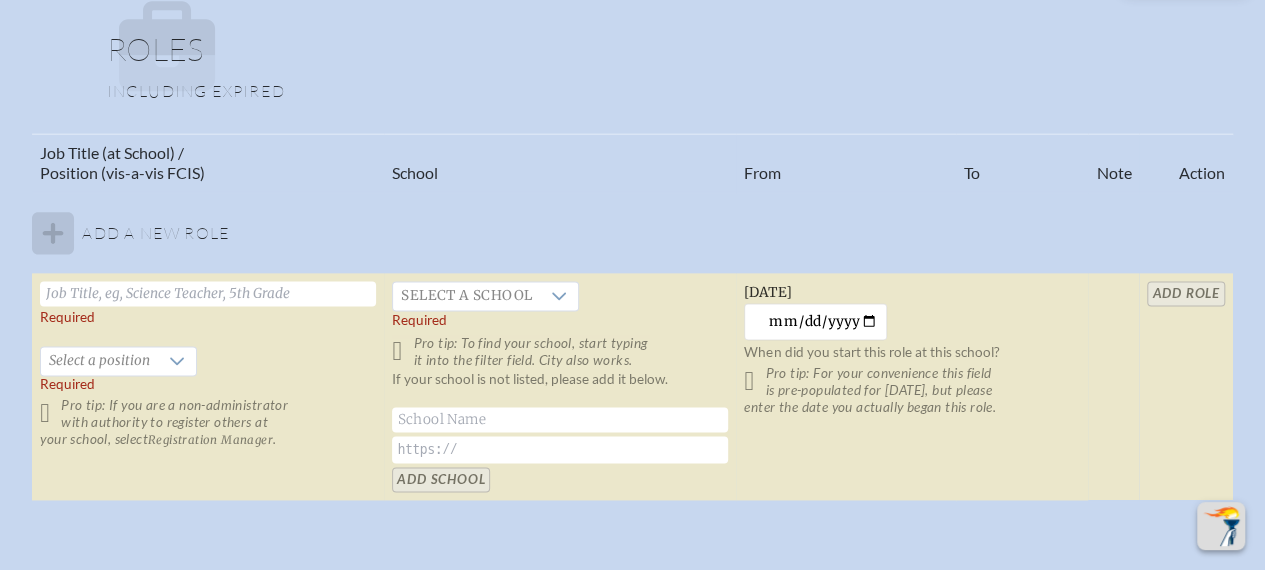 click at bounding box center (208, 293) 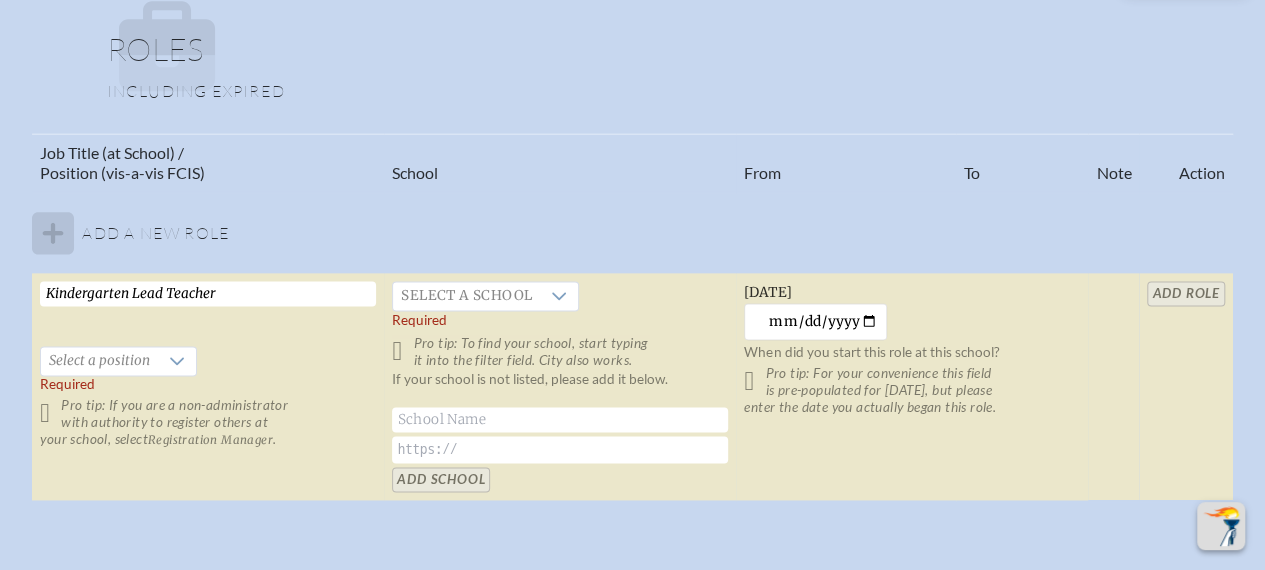 type on "Kindergarten Lead Teacher" 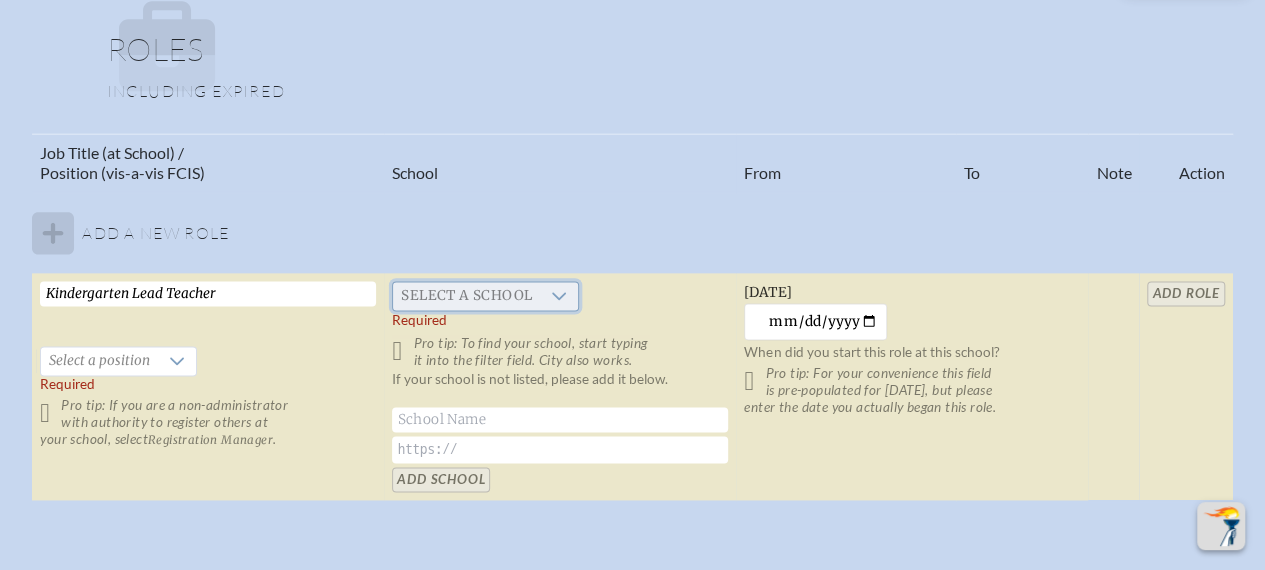 click on "Select a school" at bounding box center (466, 296) 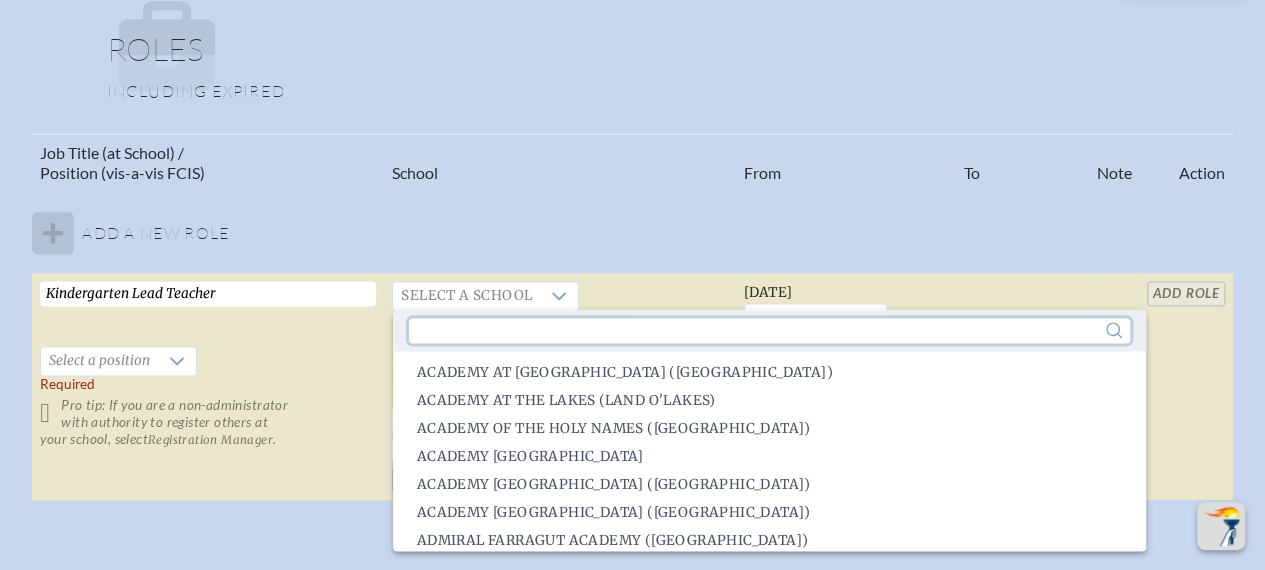 click at bounding box center (769, 330) 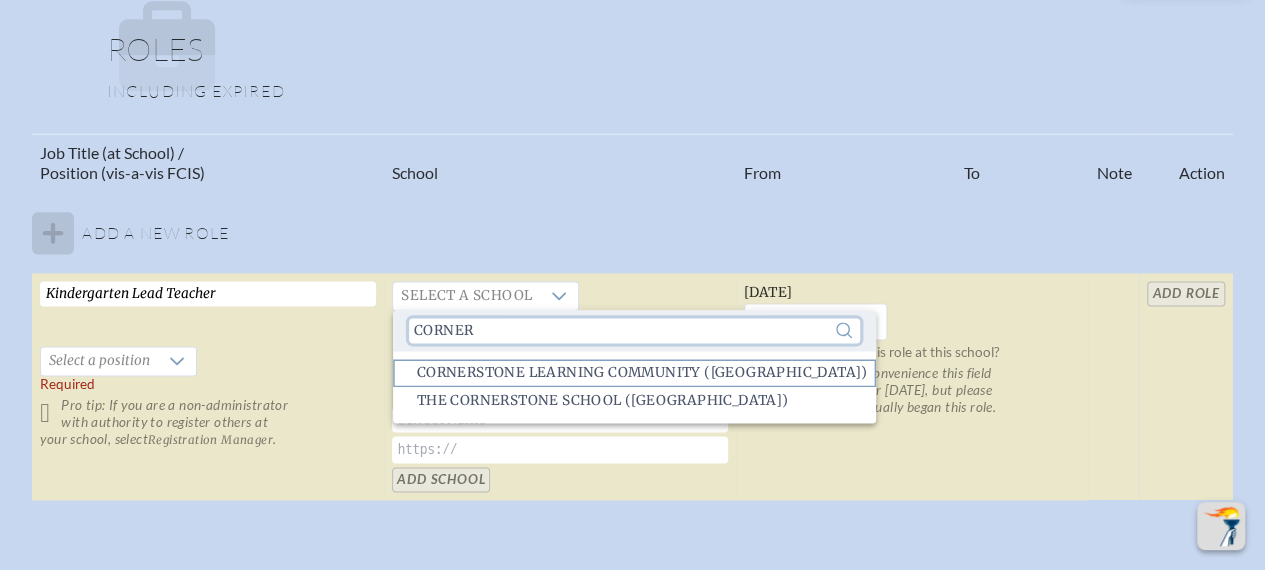 type on "corner" 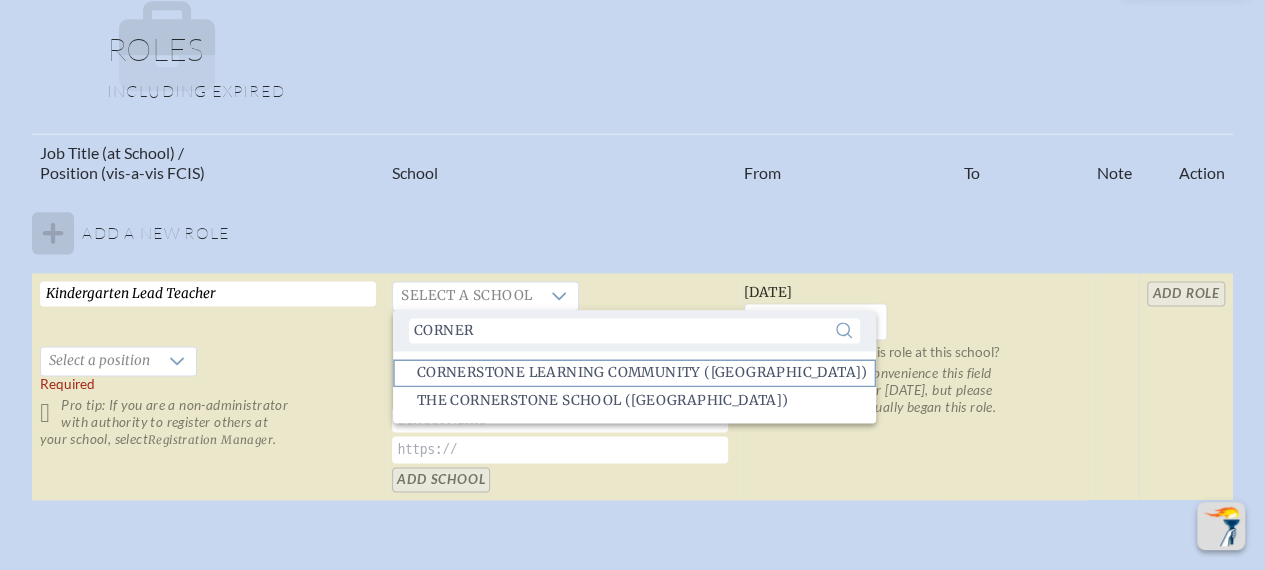 click on "Cornerstone Learning Community ([GEOGRAPHIC_DATA])" 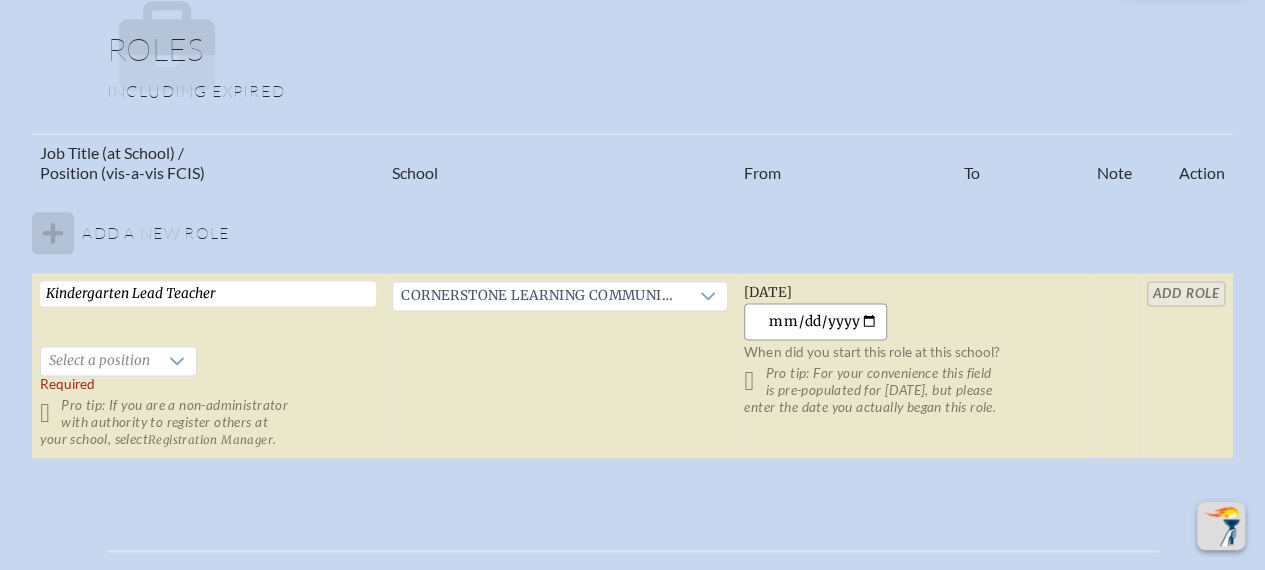 click on "[DATE]" at bounding box center (815, 321) 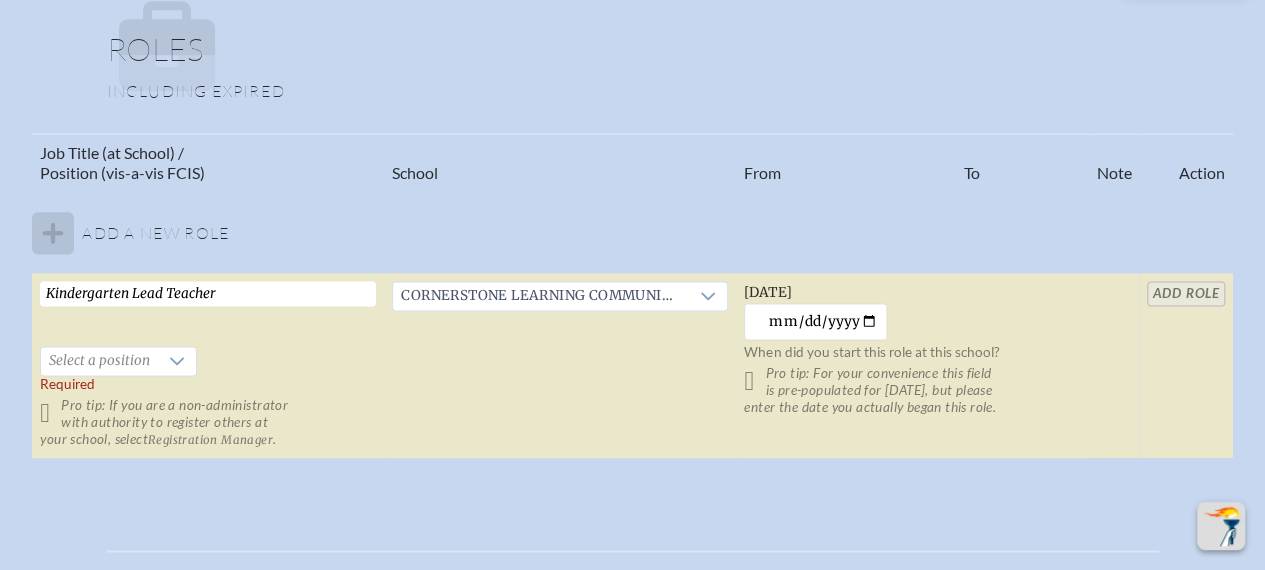 type on "[DATE]" 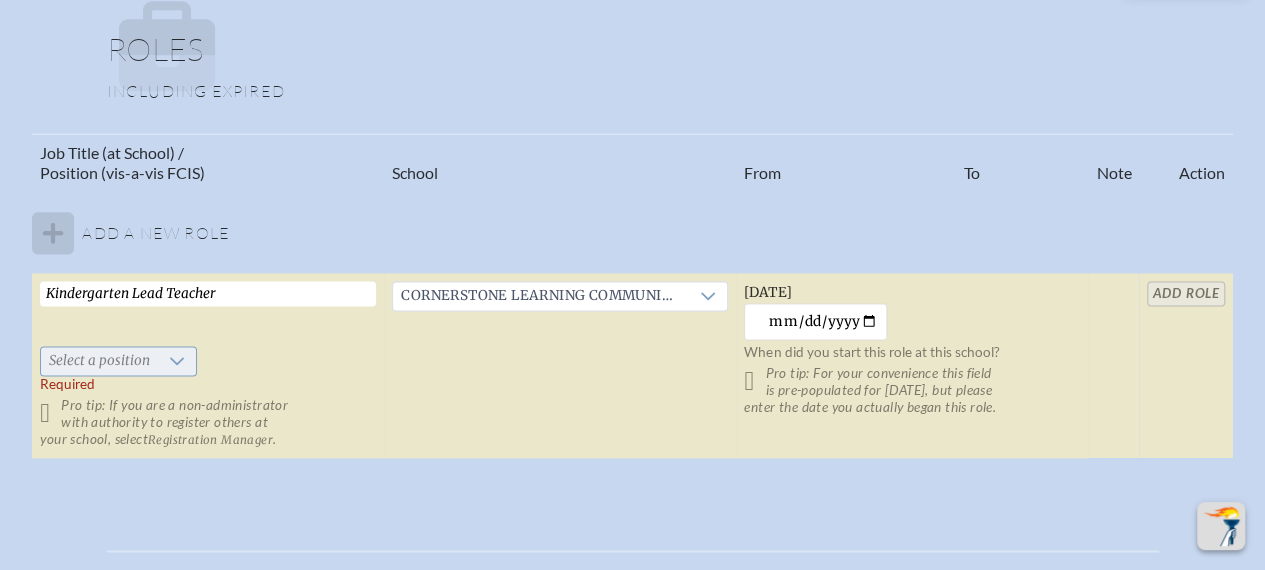 click 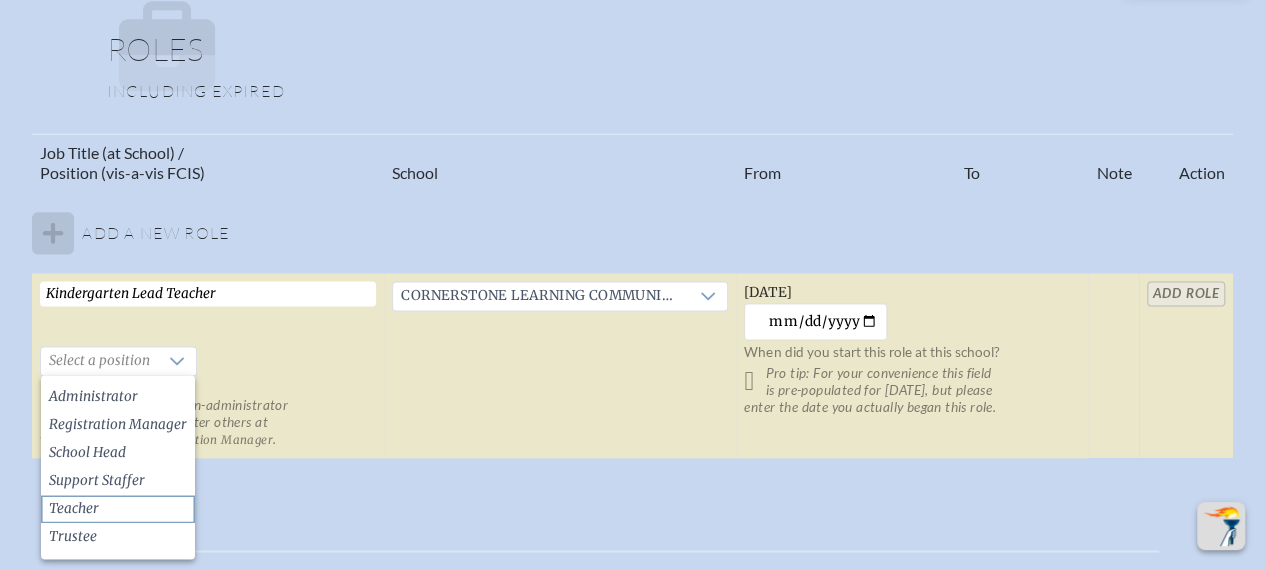 click on "Teacher" 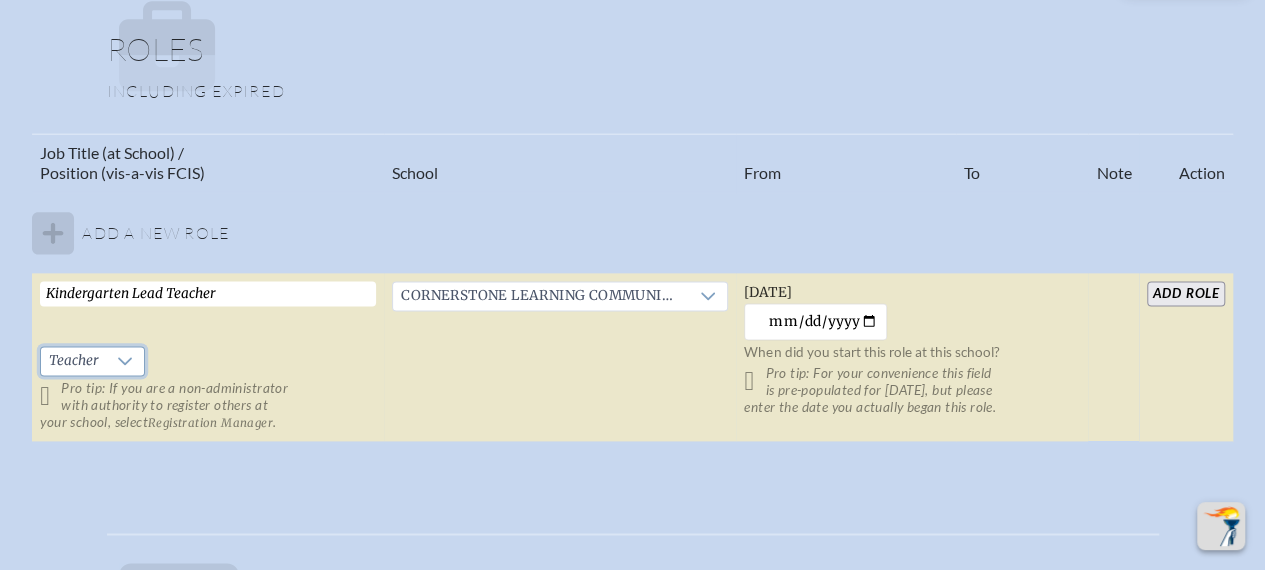 click on "add Role" at bounding box center [1185, 293] 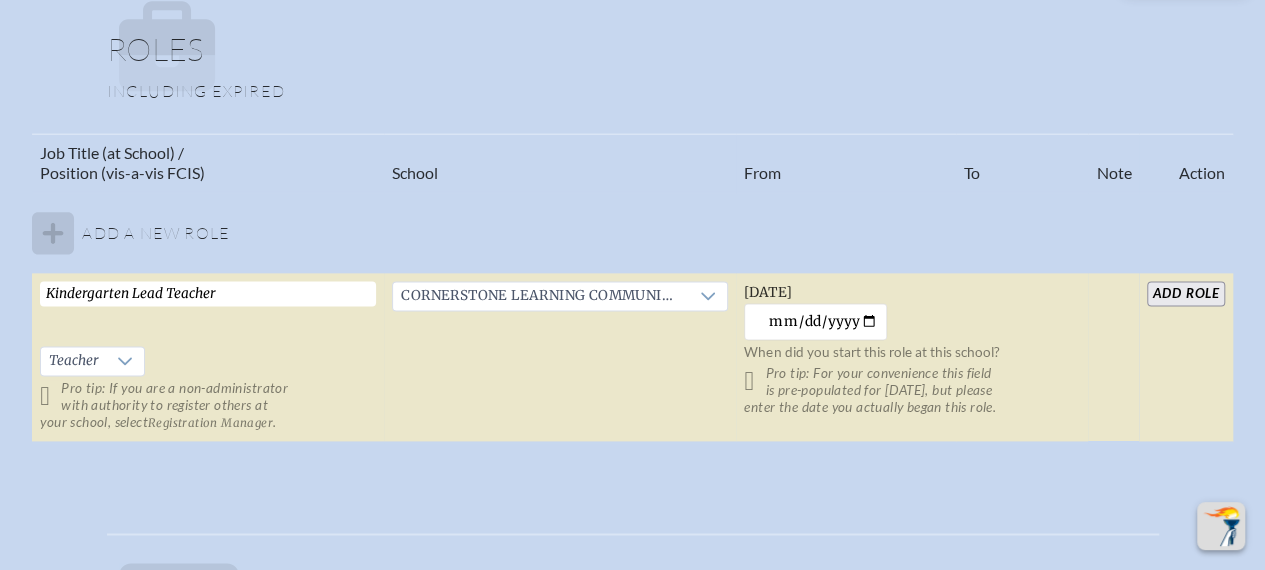 type 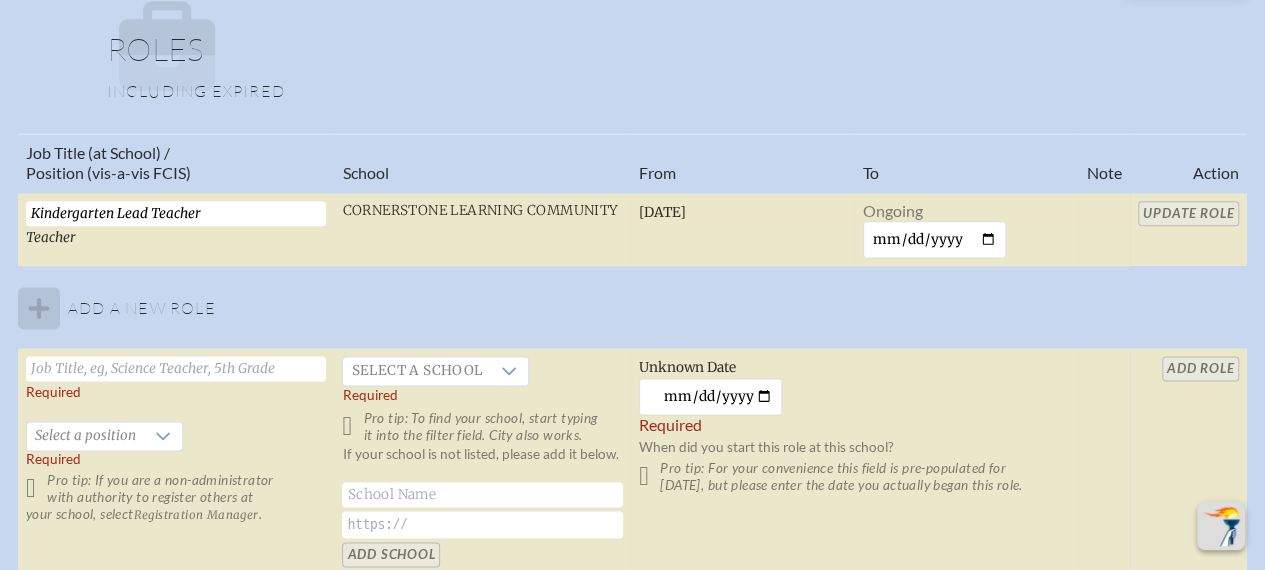 scroll, scrollTop: 1210, scrollLeft: 0, axis: vertical 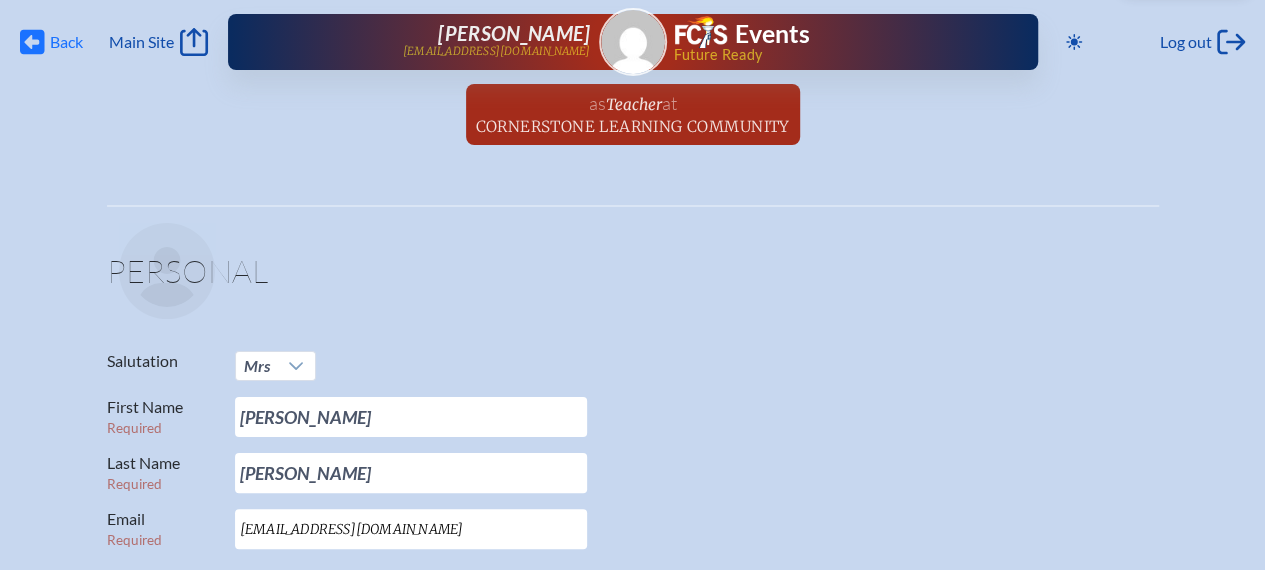click on "Back" 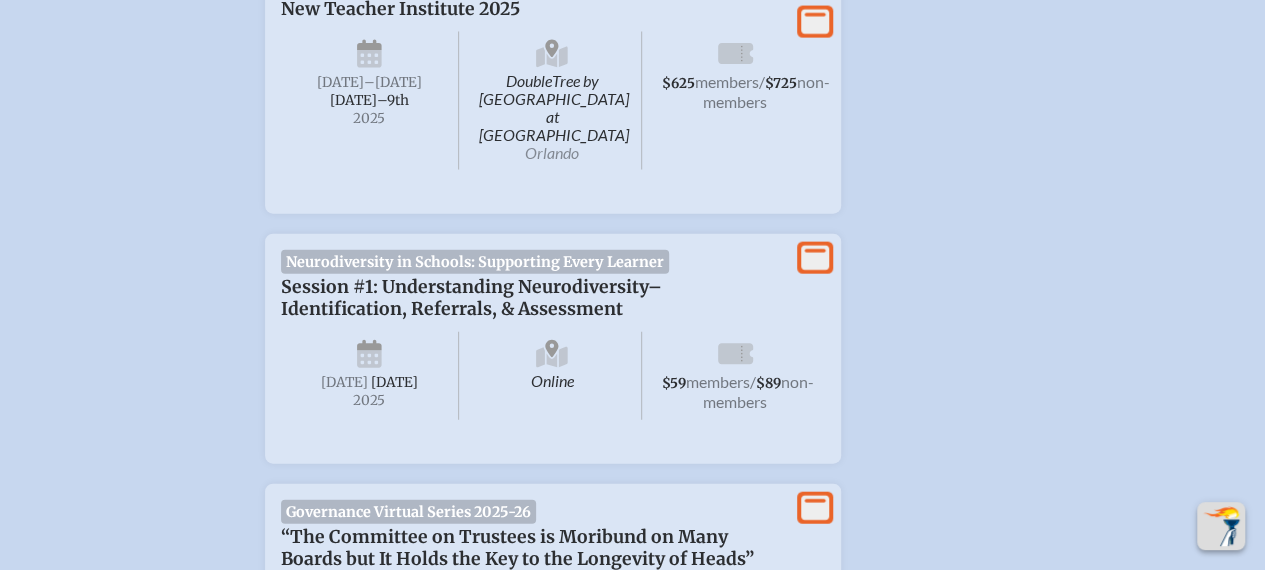 scroll, scrollTop: 2212, scrollLeft: 0, axis: vertical 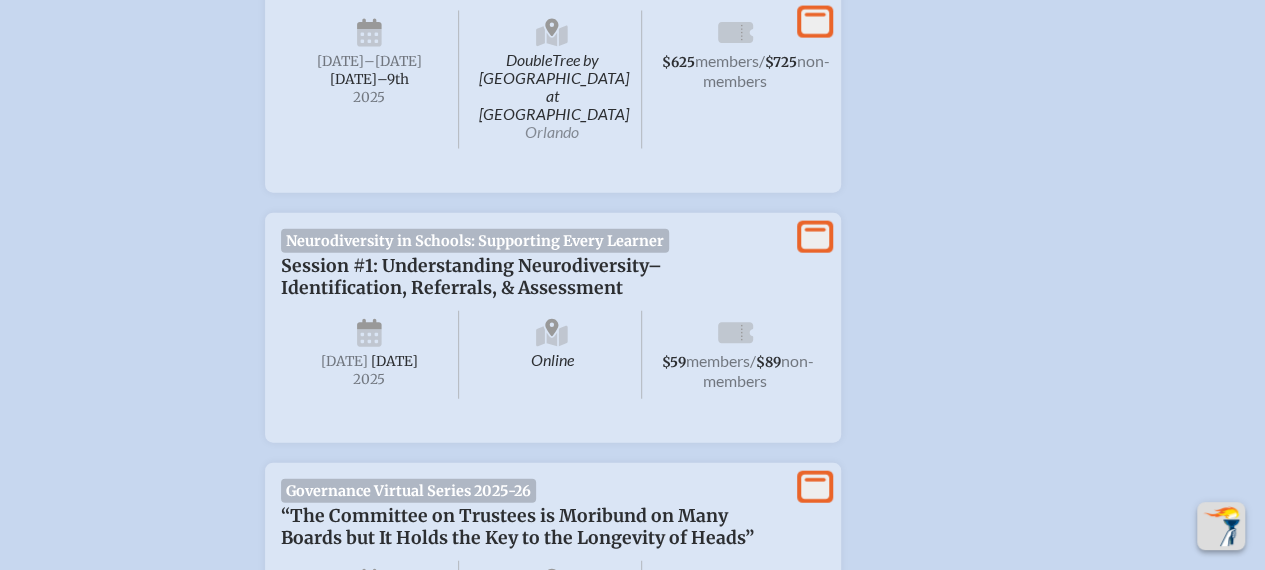 click 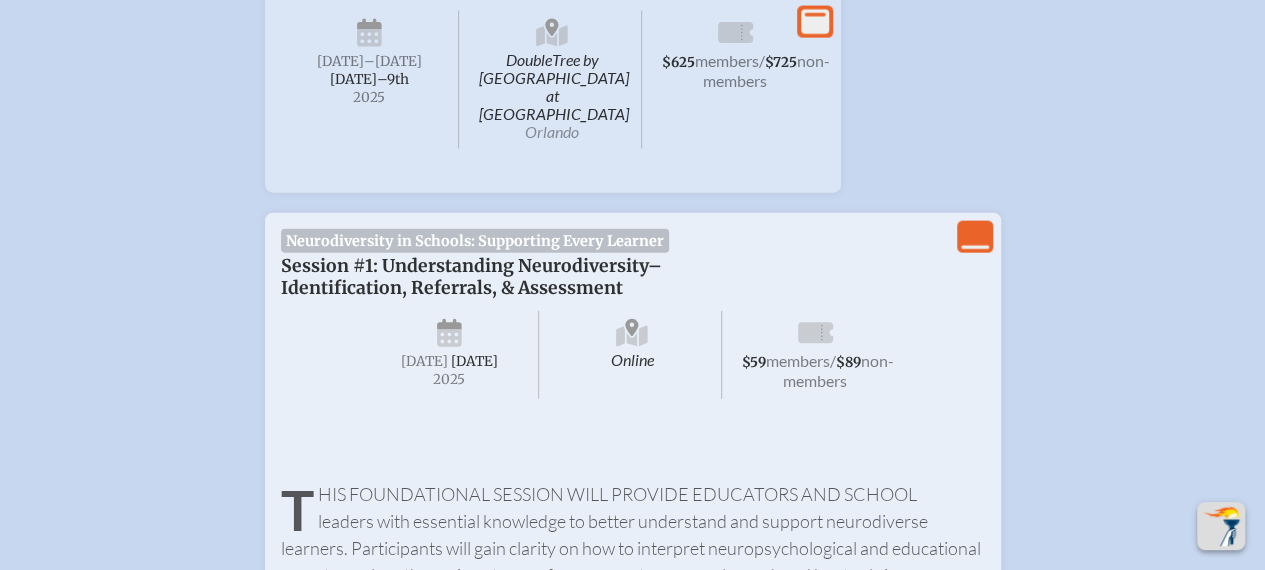 scroll, scrollTop: 2710, scrollLeft: 0, axis: vertical 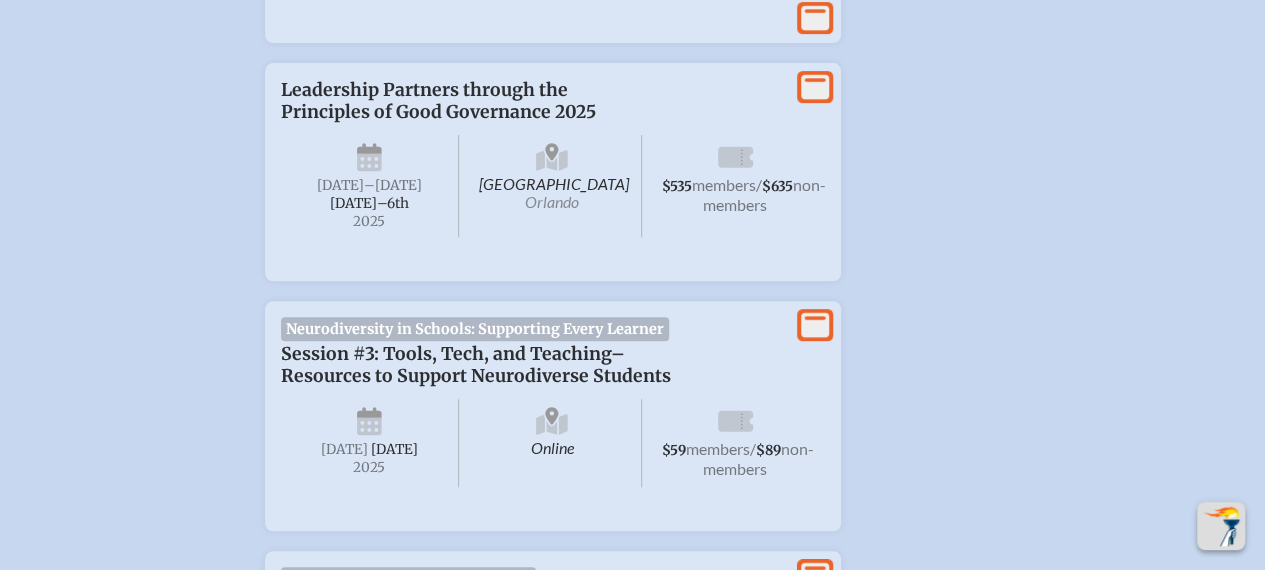 click on "Back  Back   Main Site  Main Site Toggle to Dark Mode  Log out  Log out [PERSON_NAME] [EMAIL_ADDRESS][DOMAIN_NAME] Events  Future Ready   as  Teacher  at  Cornerstone Learning Community  since  [DATE]  Welcome   [PERSON_NAME]  to FCIS’s future-ready Events.  View event information here on the homepage and manage registration via your role screen(s).
With a role of  Teacher ,  Support Staffer  or  Trustee  at  your school  you can register yourself.
As a  Registration Manager ,  School Head  or  Administrator  you can register  your school  colleagues.  Upcoming Events   Open for registration   To register for events,   please   visit your role screen,  such as  Teacher  at  Your School .  [DATE] View More Leadership Academy 2025 Offer Admission and Enrollment Management Institute 2025   [PERSON_NAME][GEOGRAPHIC_DATA][PERSON_NAME] [DATE]  $329  members  /   $429  non-members Agenda Agenda A+B=C
9:00am ,  Wahoo Room
Break
10:45am
11:00am" at bounding box center (632, -1250) 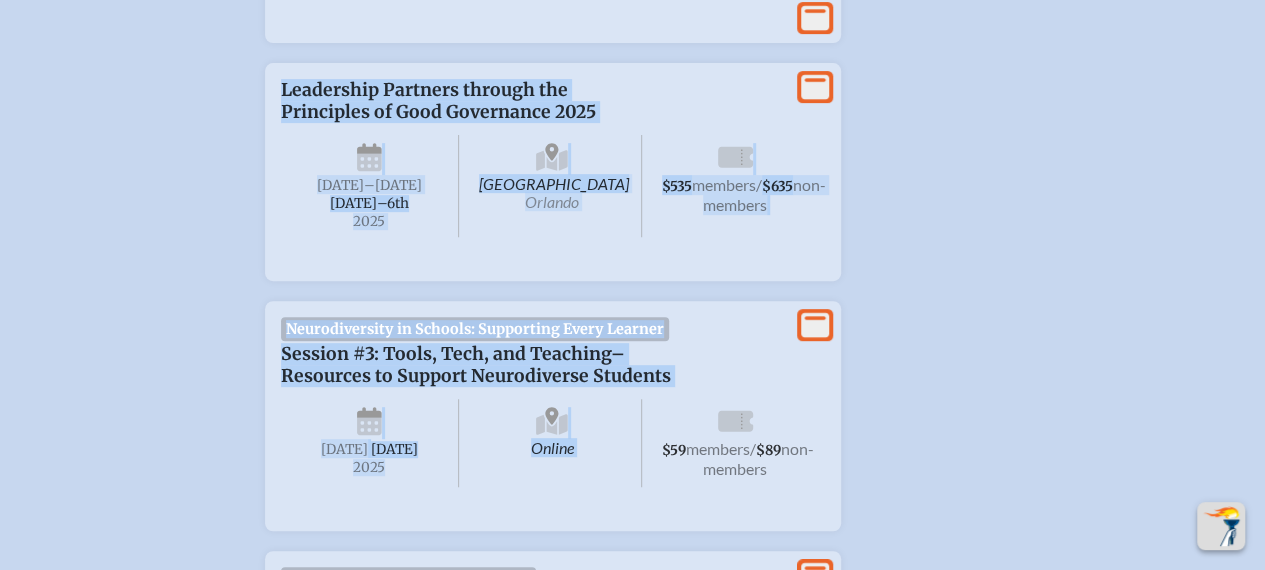 drag, startPoint x: 1258, startPoint y: 389, endPoint x: 1256, endPoint y: 348, distance: 41.04875 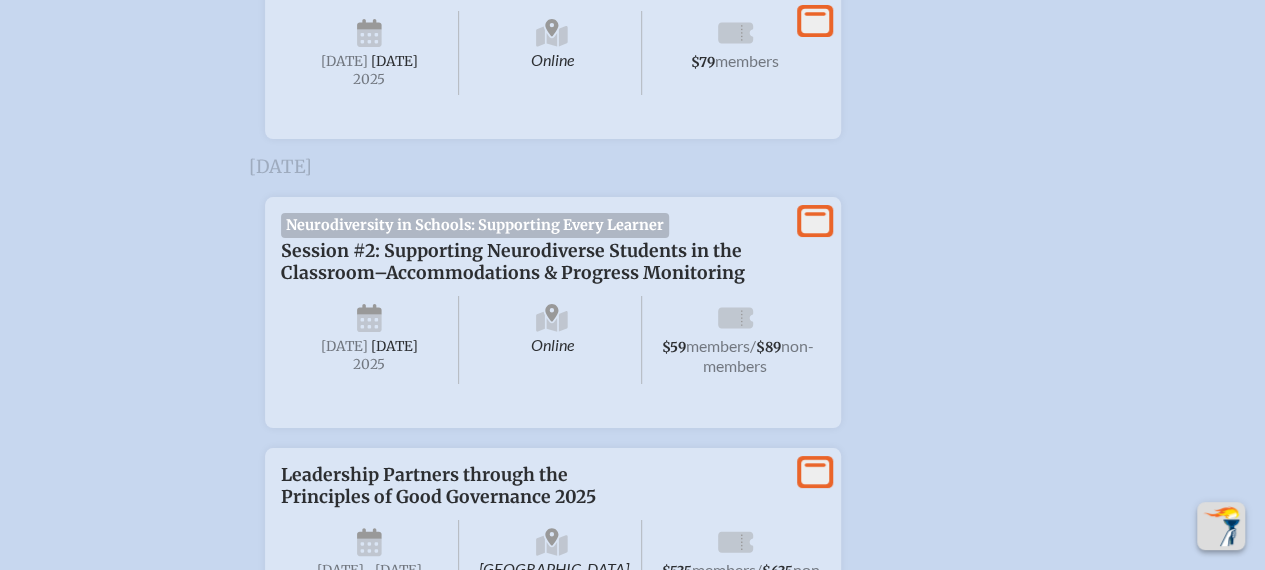 scroll, scrollTop: 3735, scrollLeft: 15, axis: both 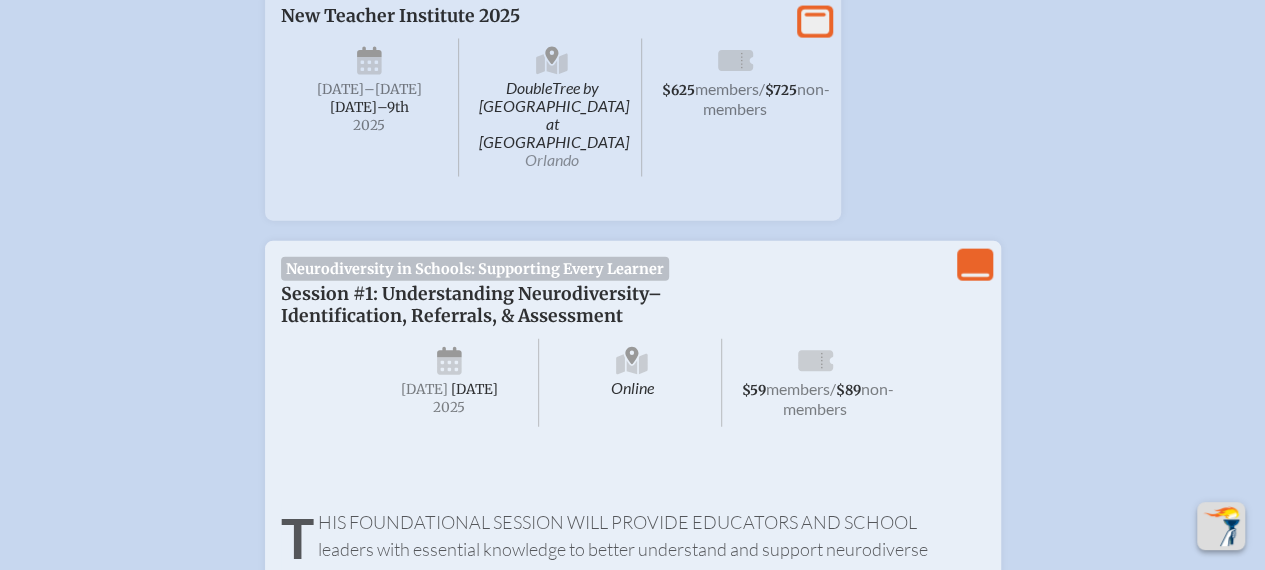 click on "View Less" 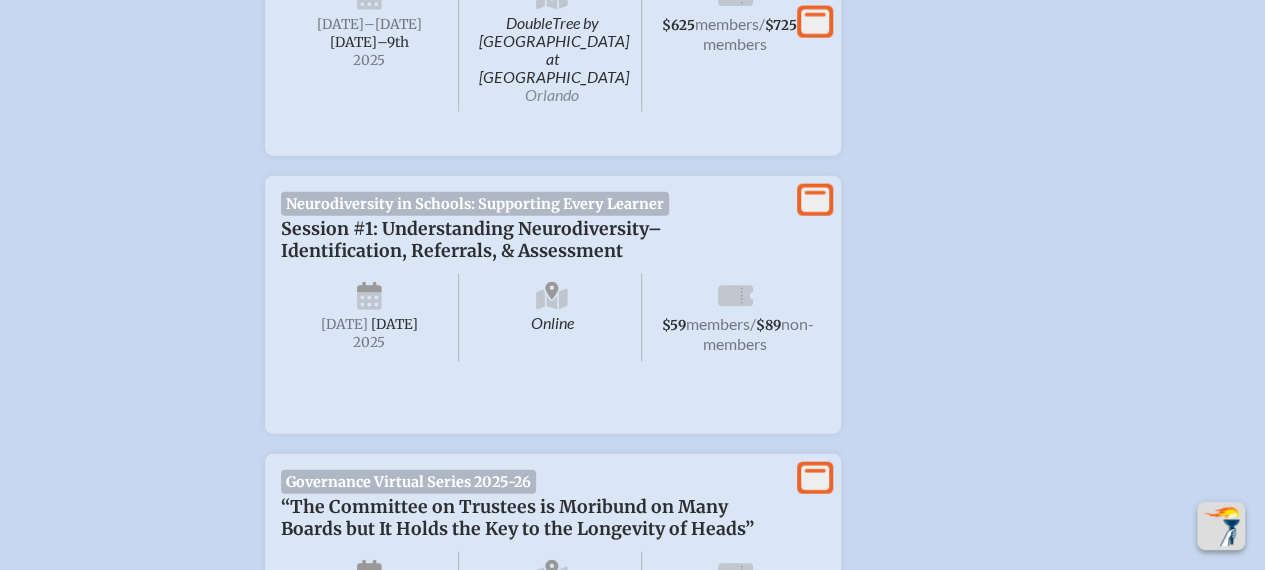 scroll, scrollTop: 2304, scrollLeft: 15, axis: both 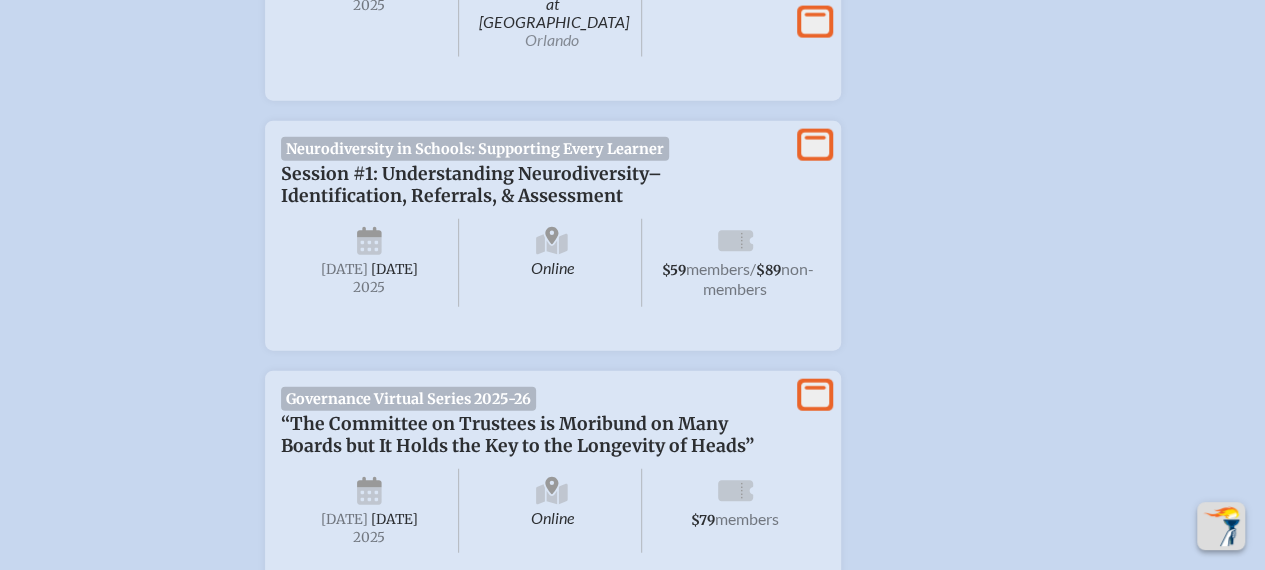 click on "$59  members  /   $89  non-members" at bounding box center (735, 263) 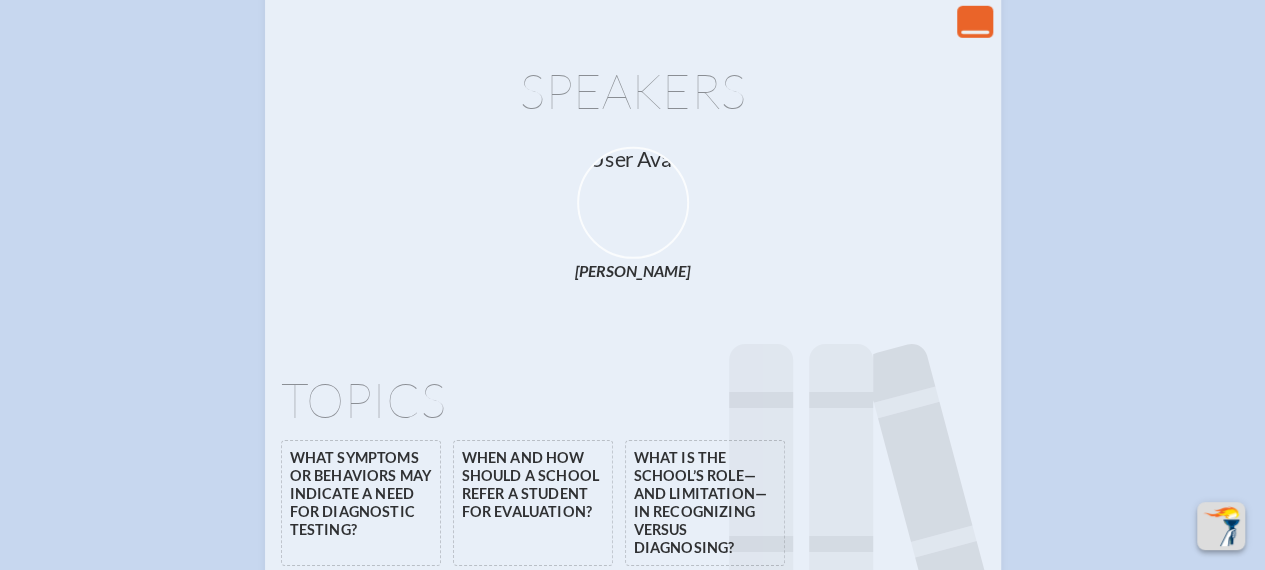 scroll, scrollTop: 3078, scrollLeft: 15, axis: both 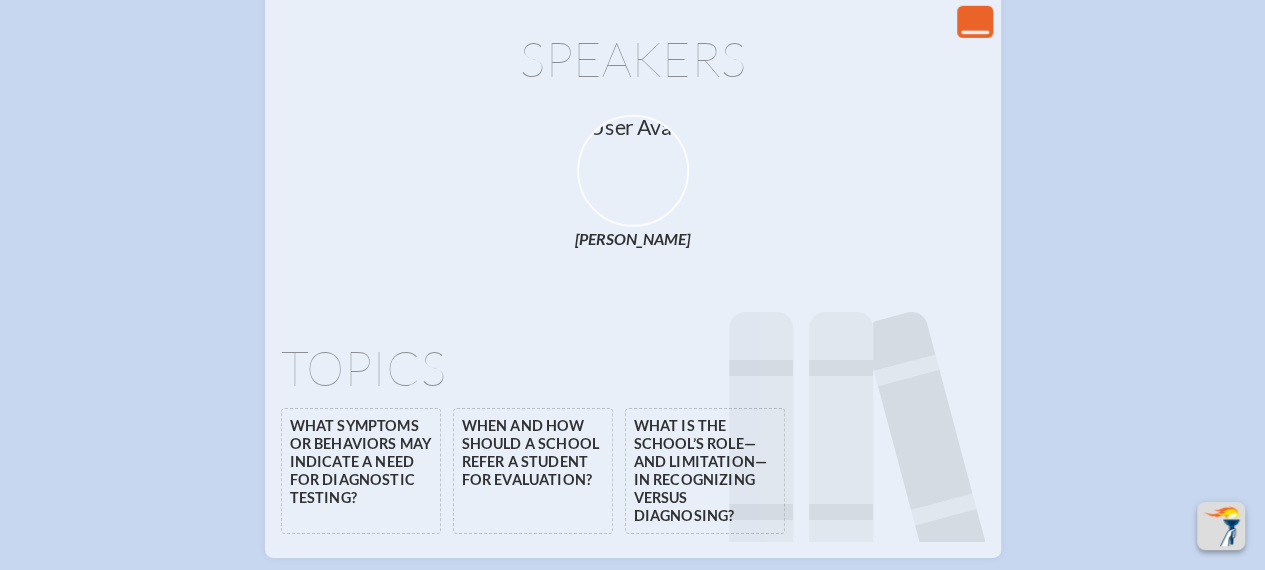click on "Topics" at bounding box center [633, 368] 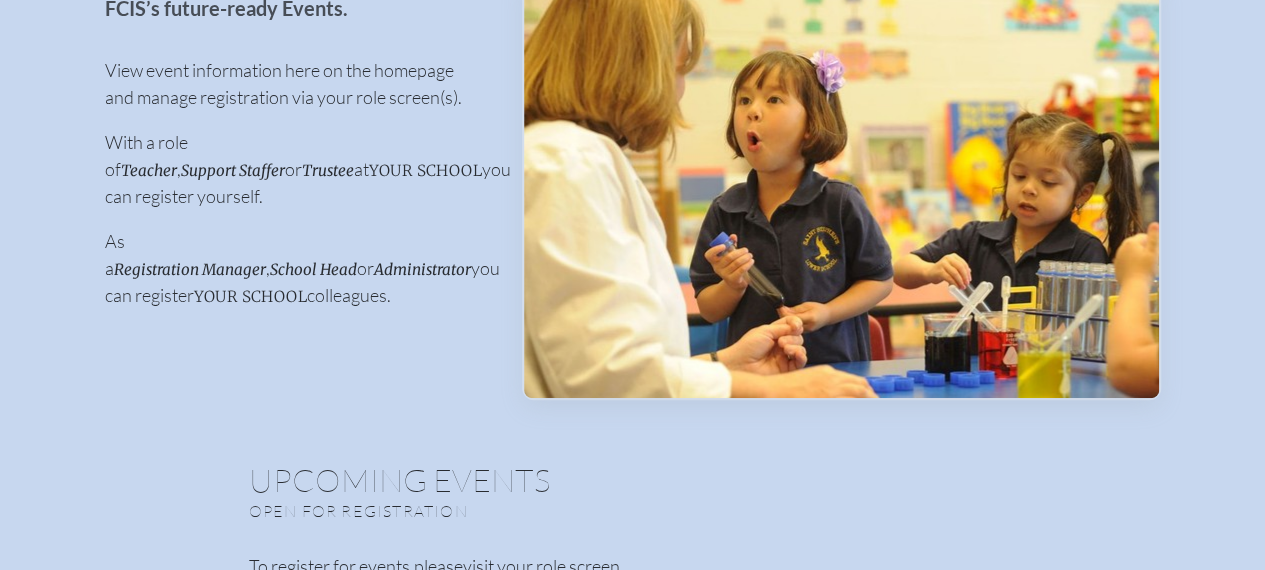 scroll, scrollTop: 0, scrollLeft: 15, axis: horizontal 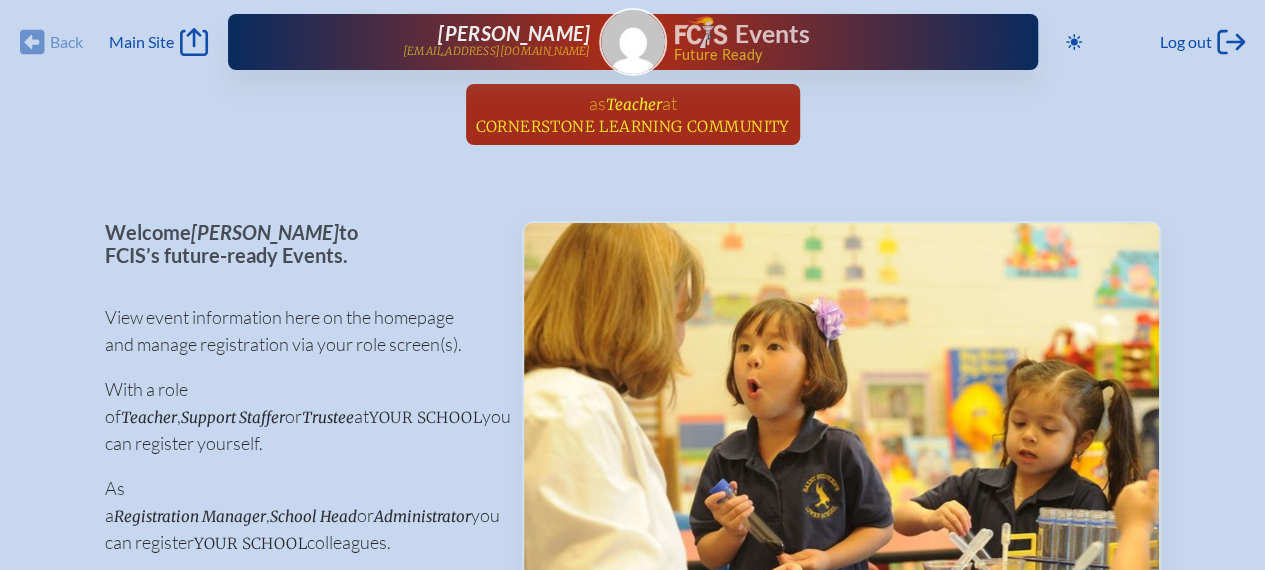 click on "Cornerstone Learning Community" at bounding box center (633, 126) 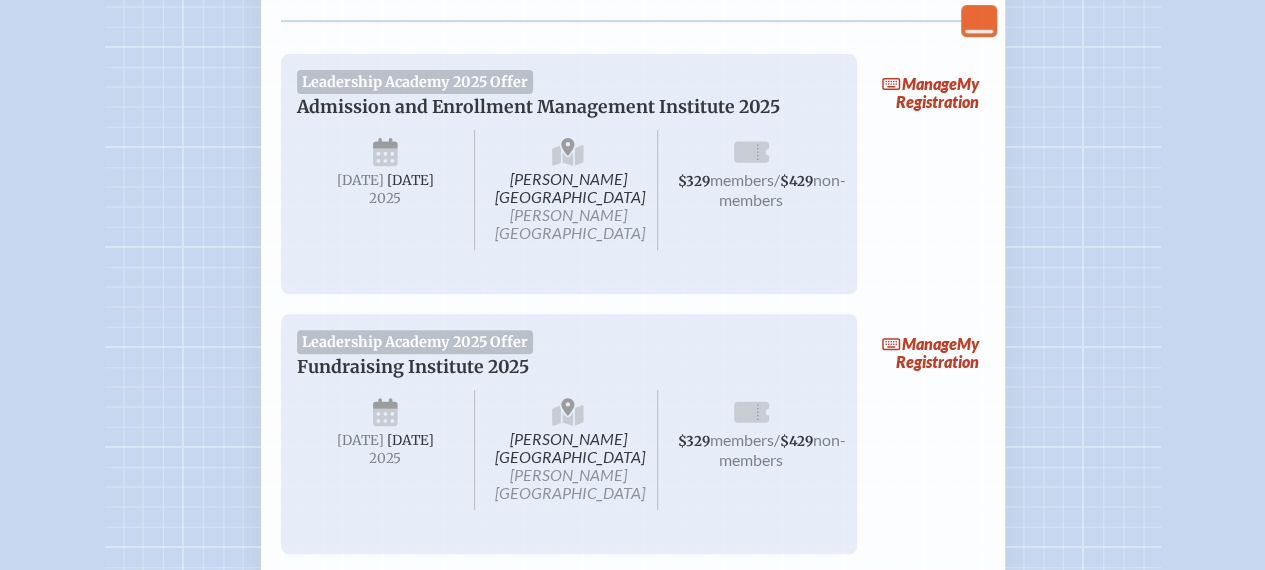 scroll, scrollTop: 340, scrollLeft: 0, axis: vertical 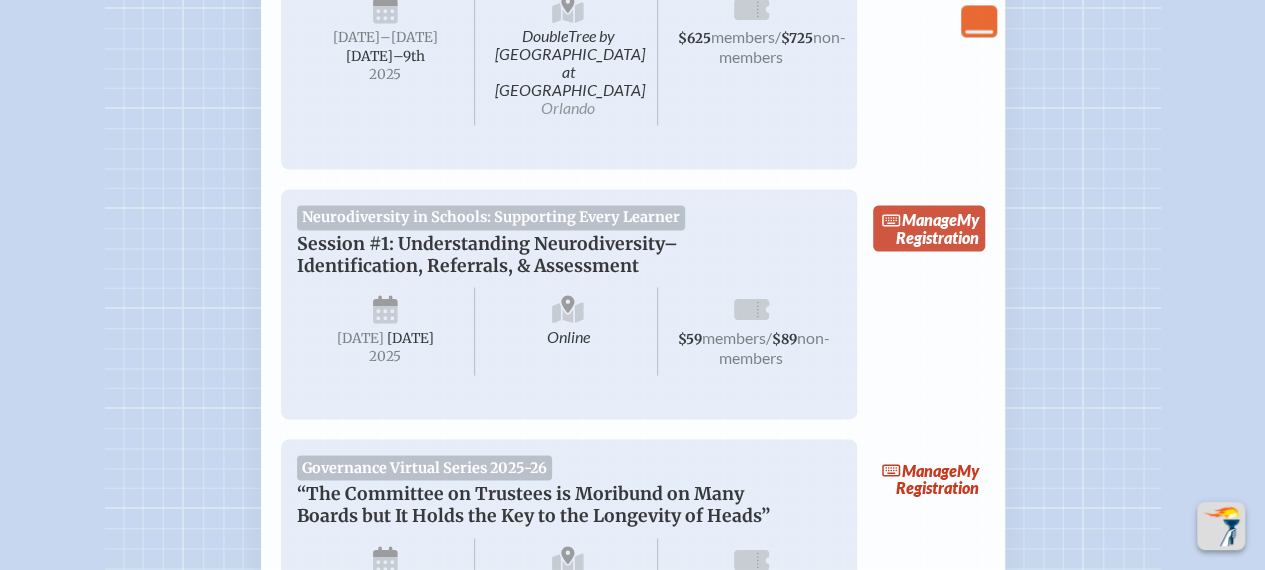 click on "Manage   My Registration" at bounding box center [929, 228] 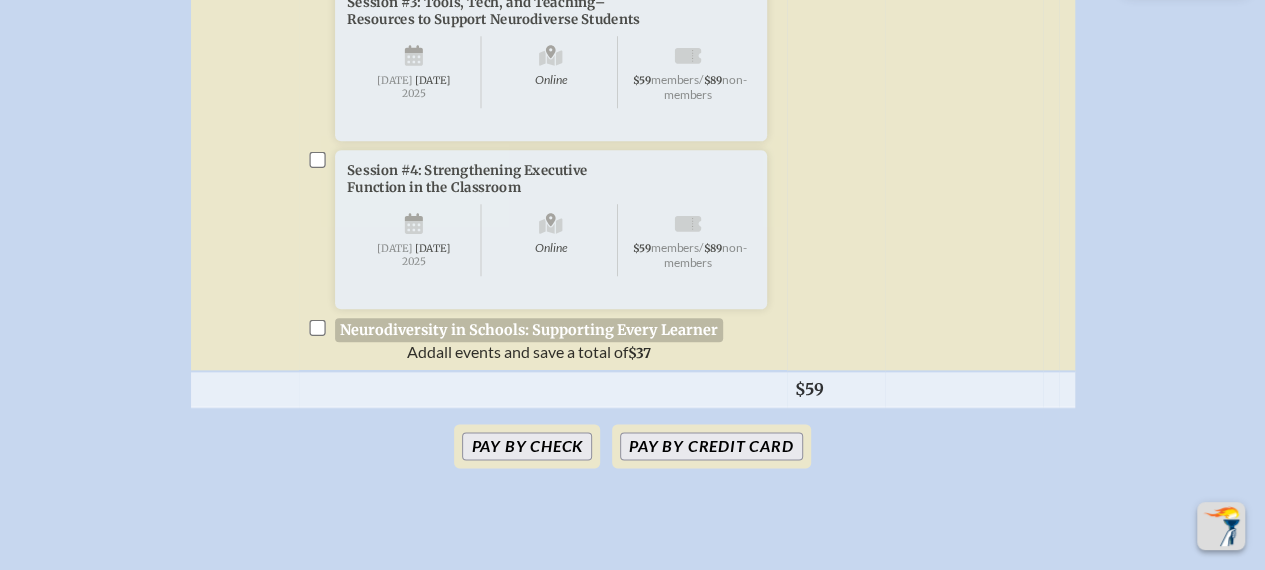 scroll, scrollTop: 1050, scrollLeft: 0, axis: vertical 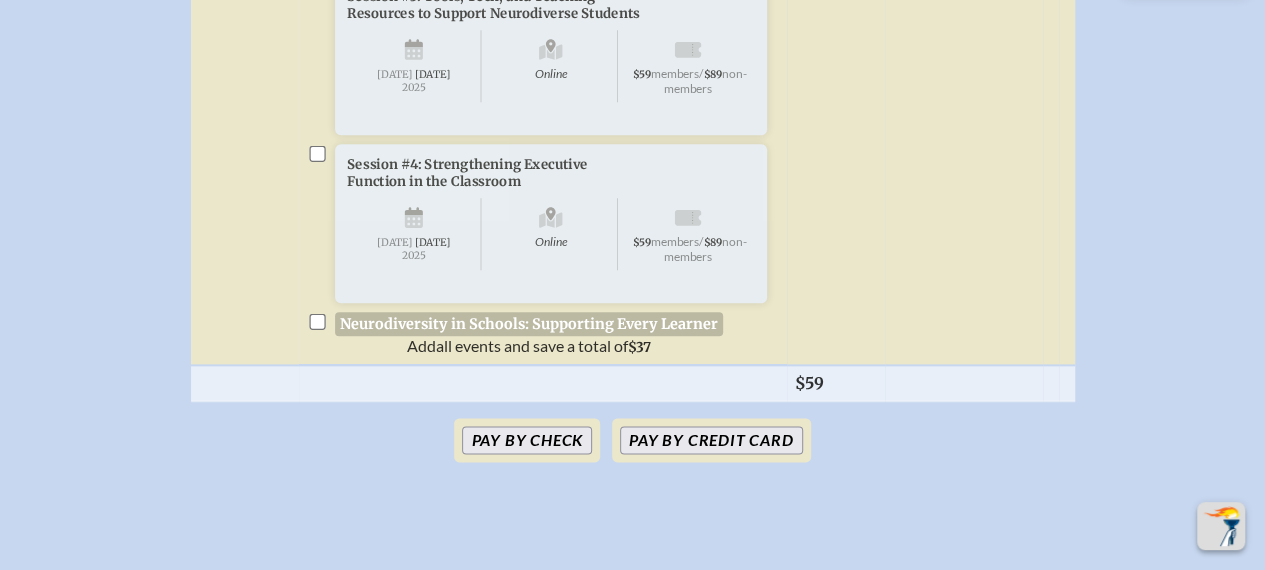 click at bounding box center (317, 321) 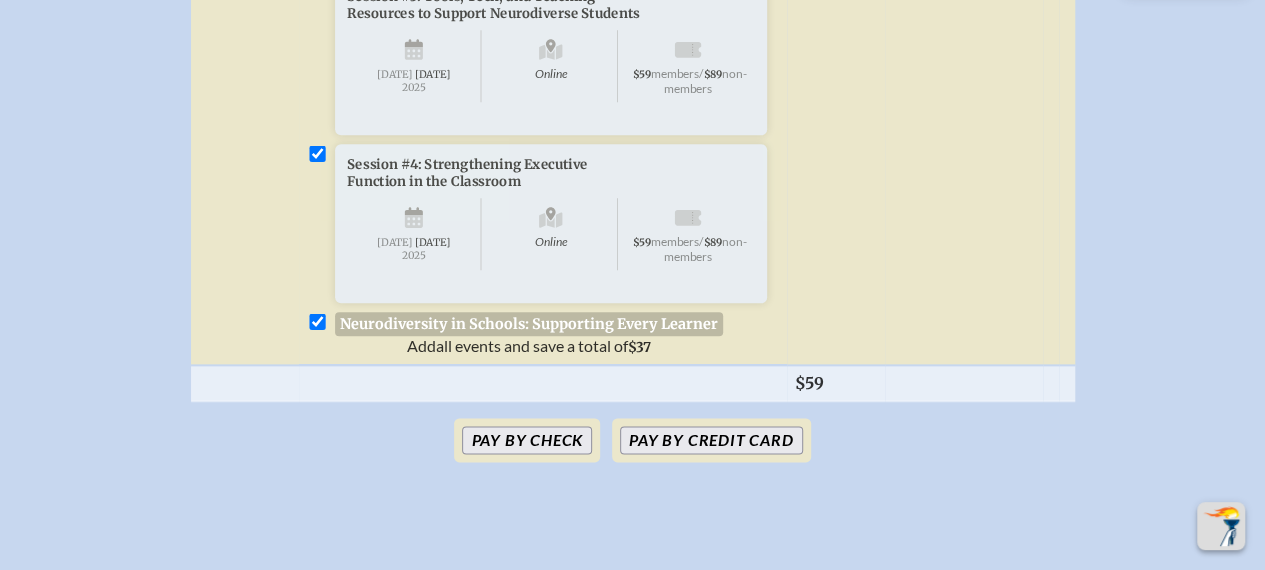 checkbox on "true" 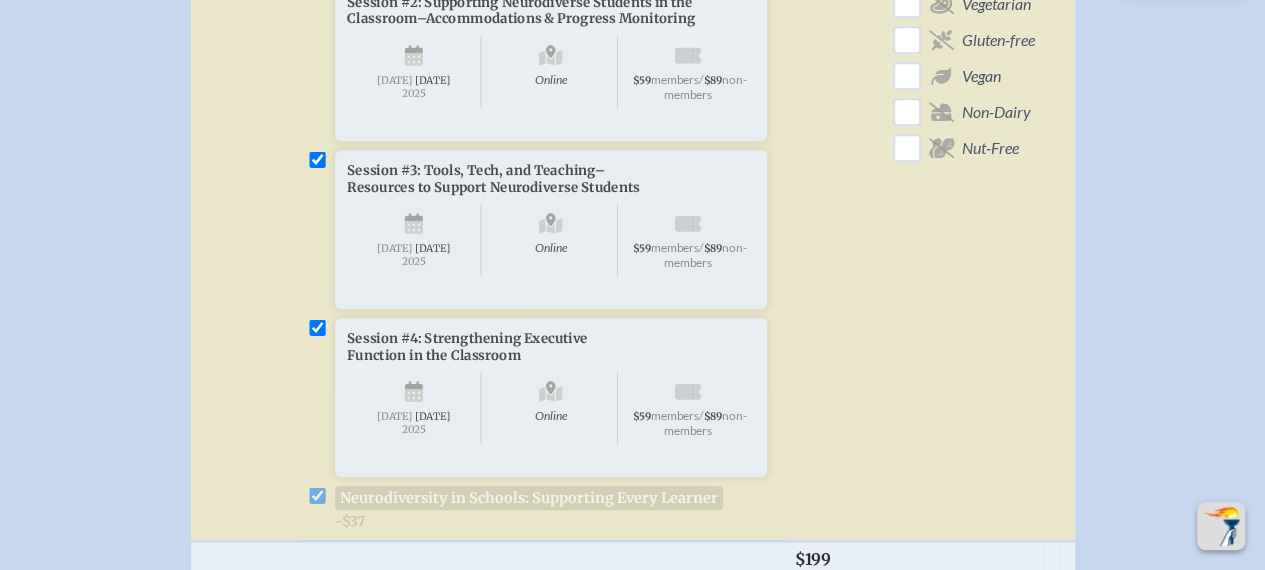 scroll, scrollTop: 879, scrollLeft: 0, axis: vertical 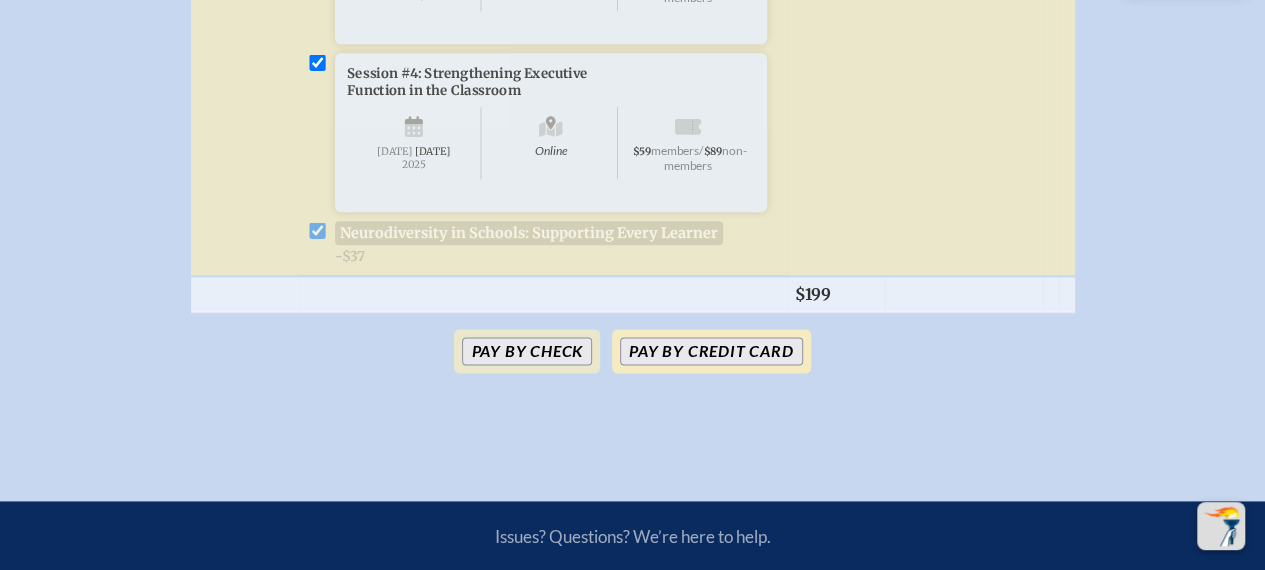 click on "Pay by Credit Card" at bounding box center [711, 351] 